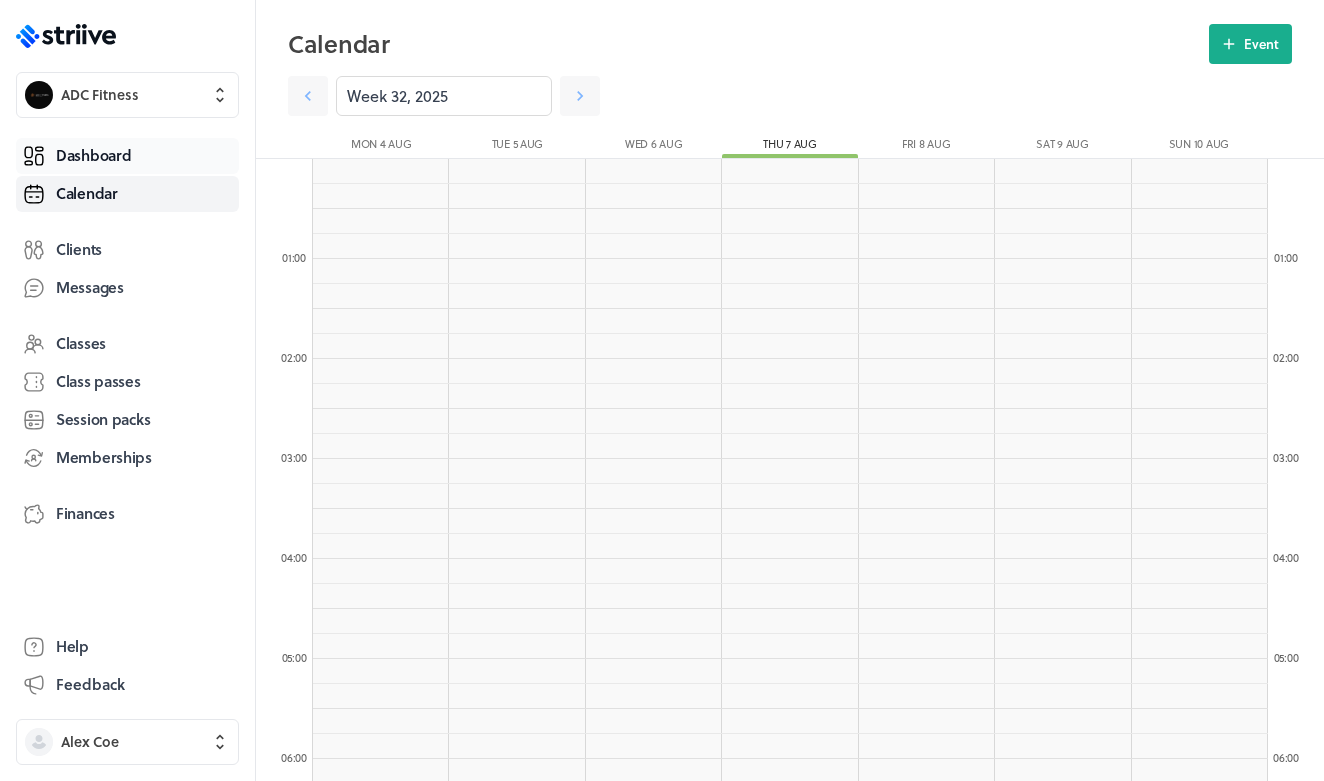 scroll, scrollTop: 919, scrollLeft: 0, axis: vertical 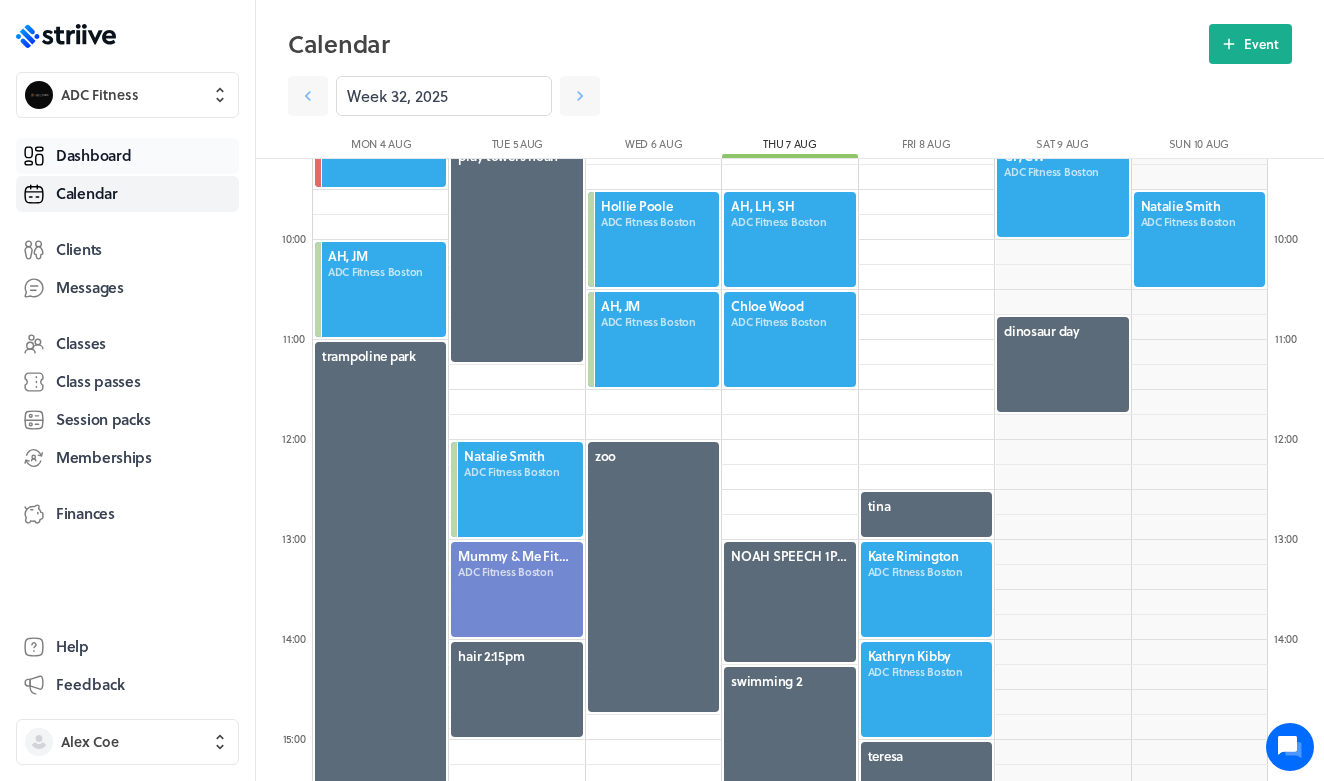 click on "Dashboard" at bounding box center (93, 155) 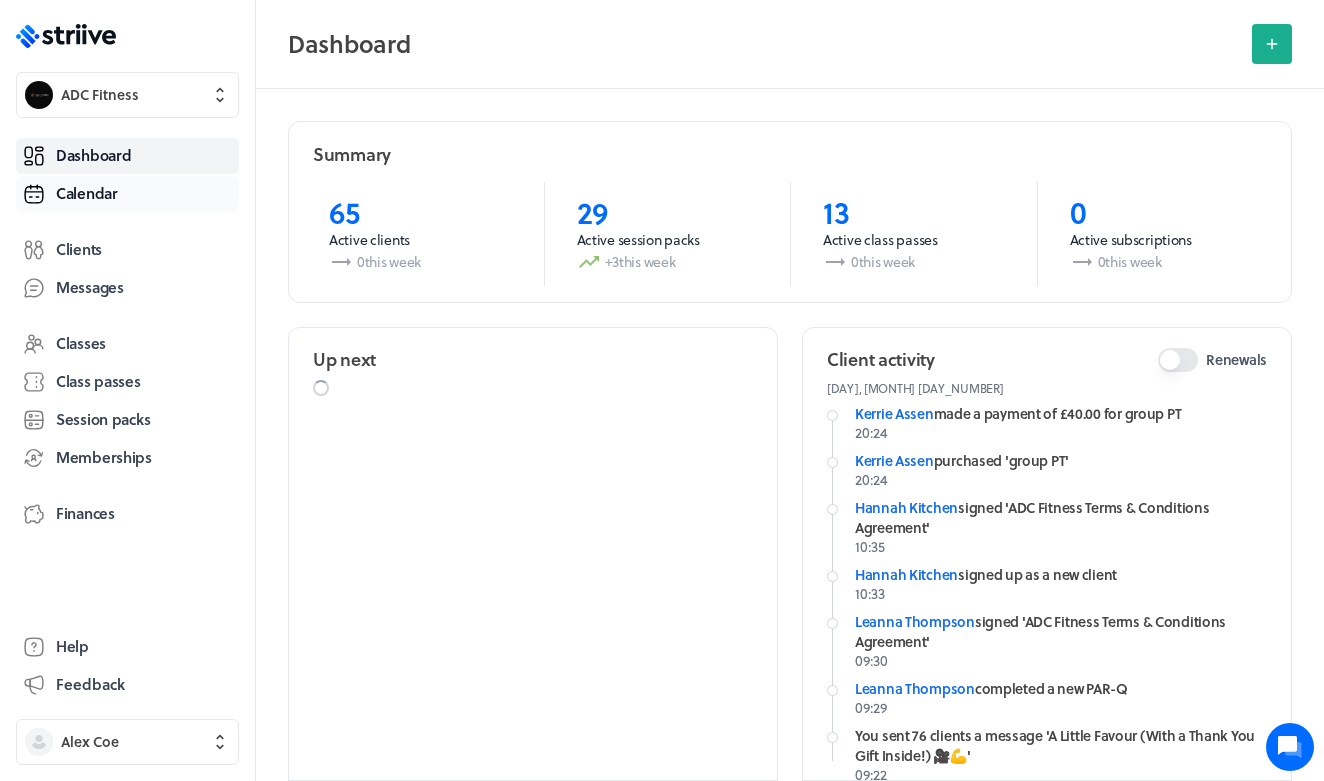 click on "Calendar" at bounding box center (87, 193) 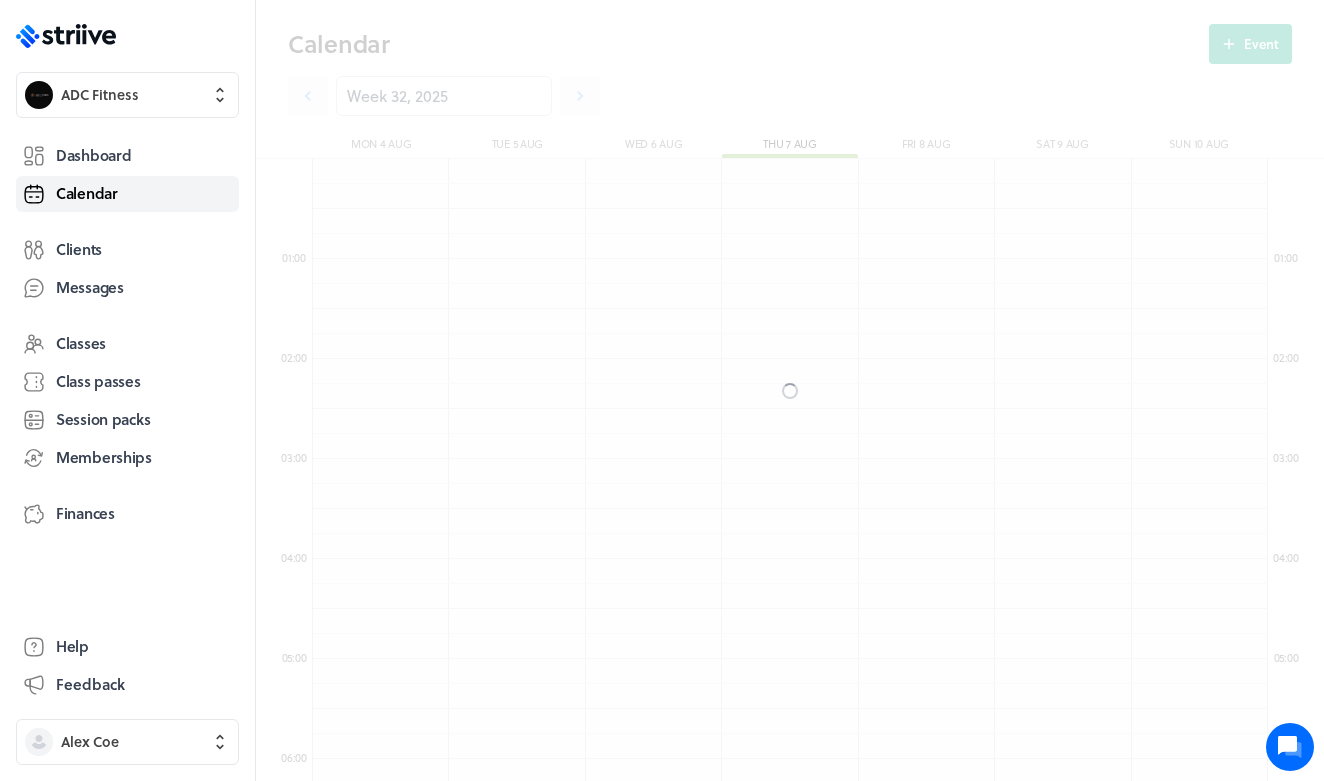 scroll, scrollTop: 850, scrollLeft: 0, axis: vertical 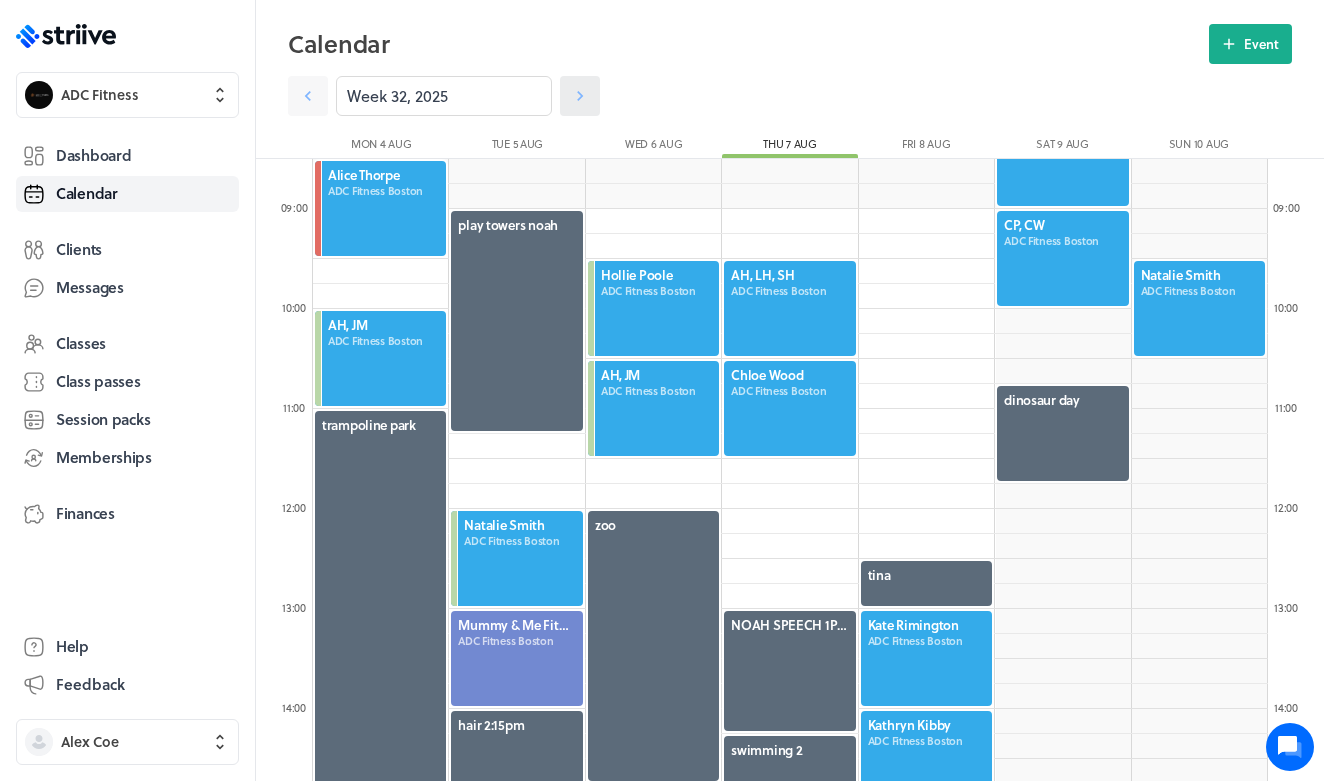 click 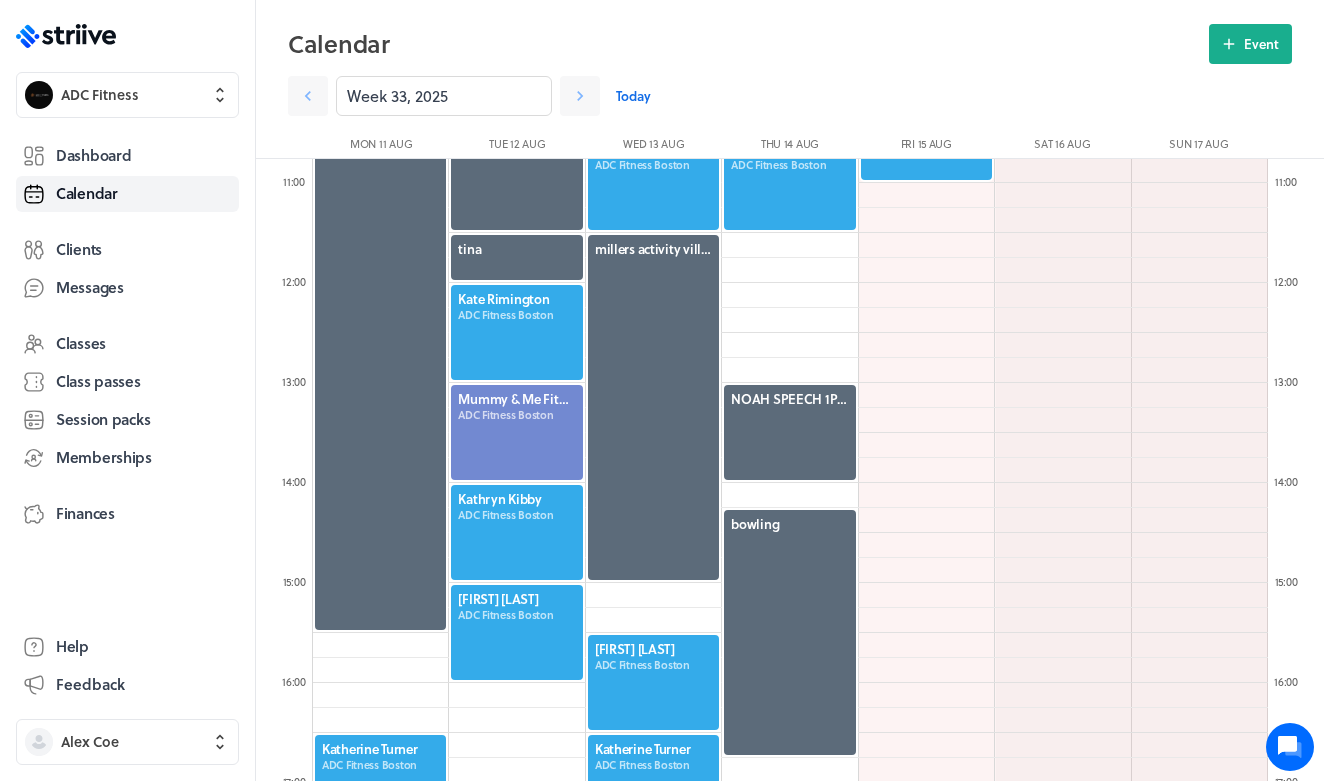 scroll, scrollTop: 899, scrollLeft: 0, axis: vertical 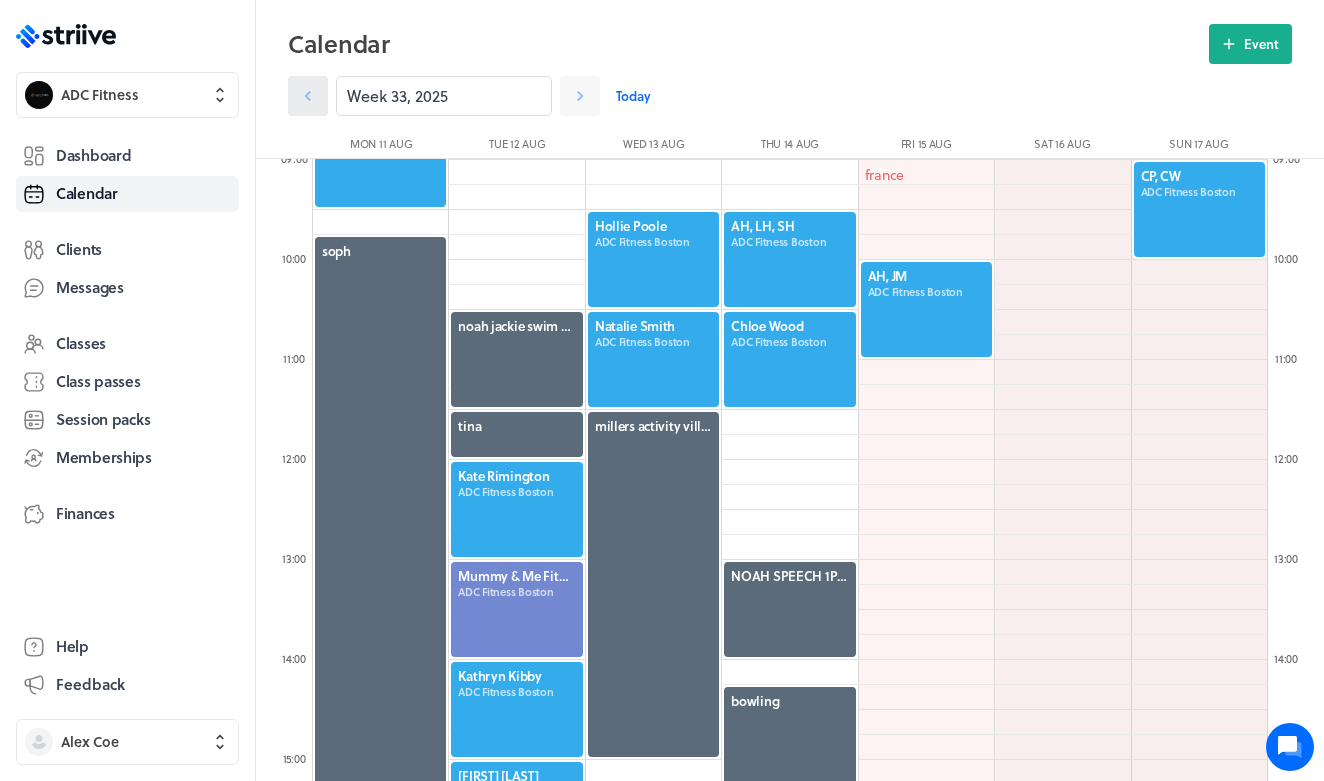 click 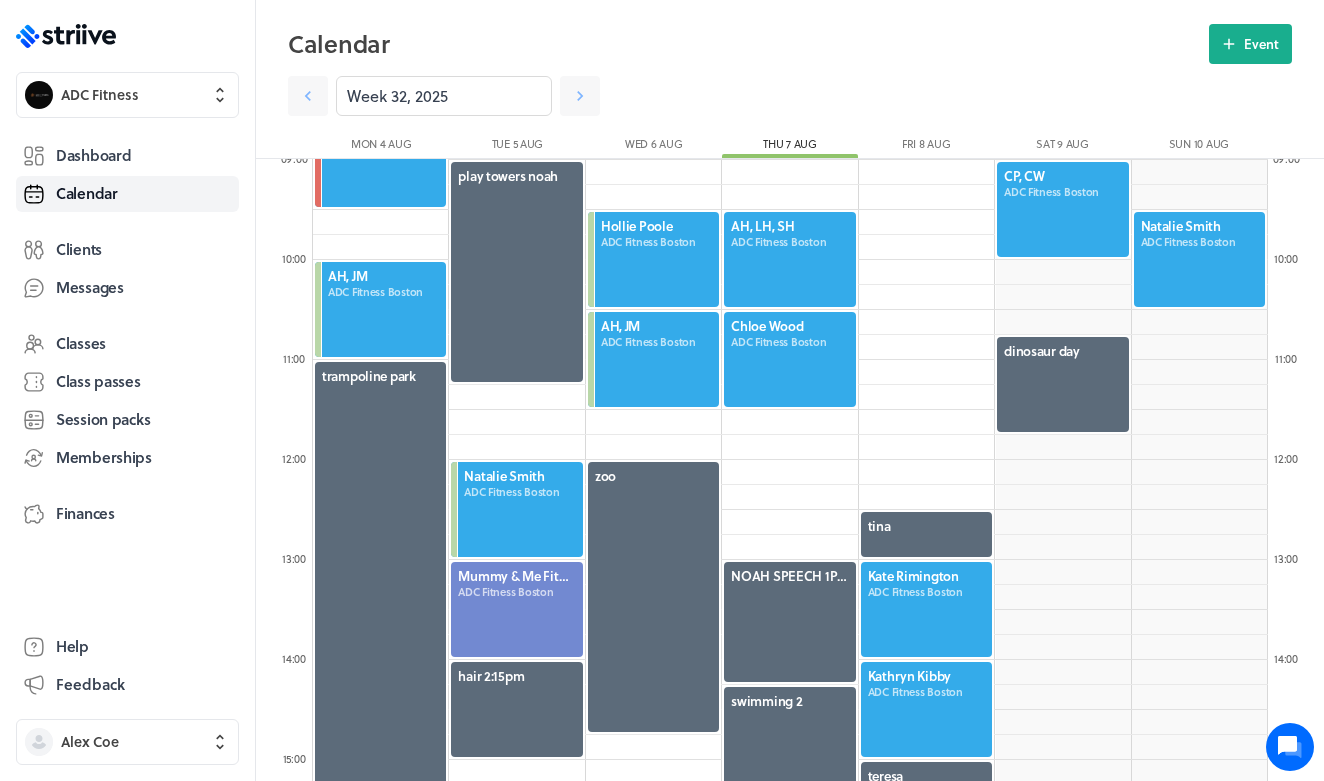 click at bounding box center [789, 259] 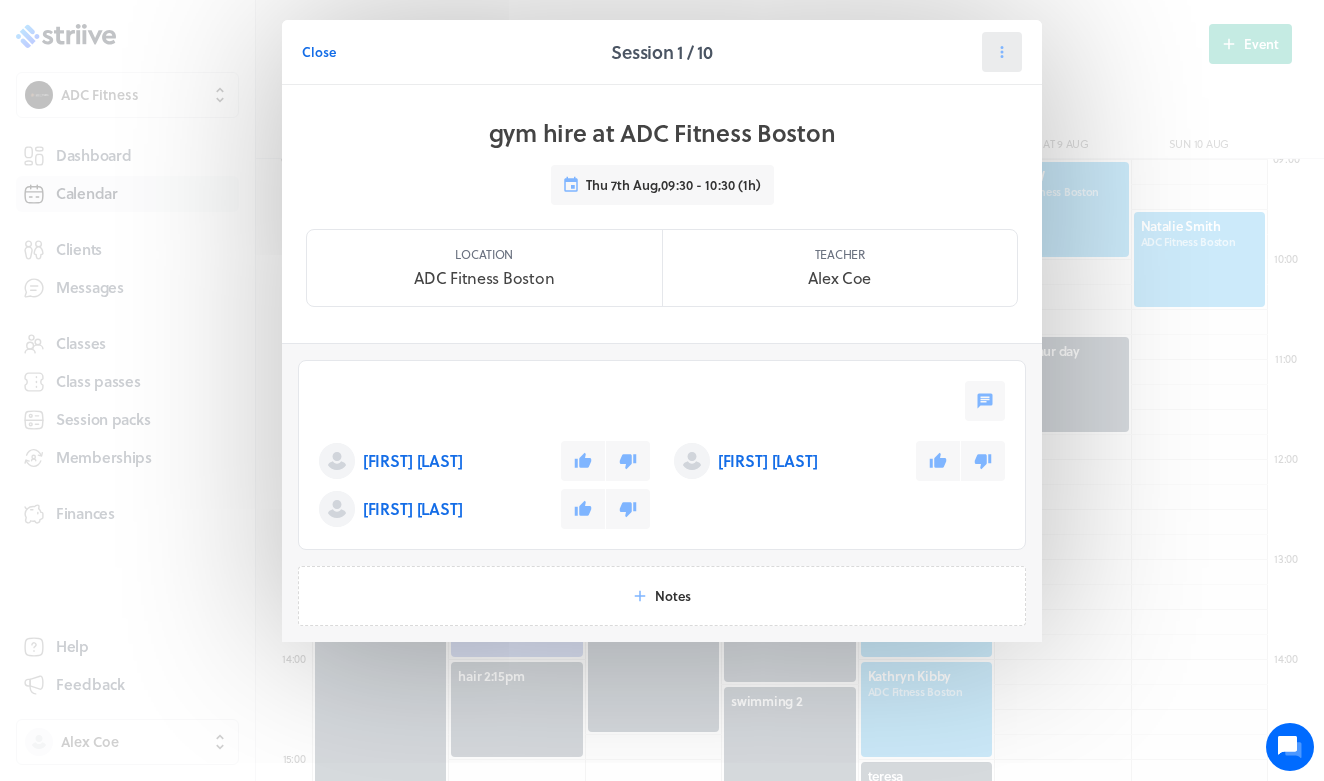 click 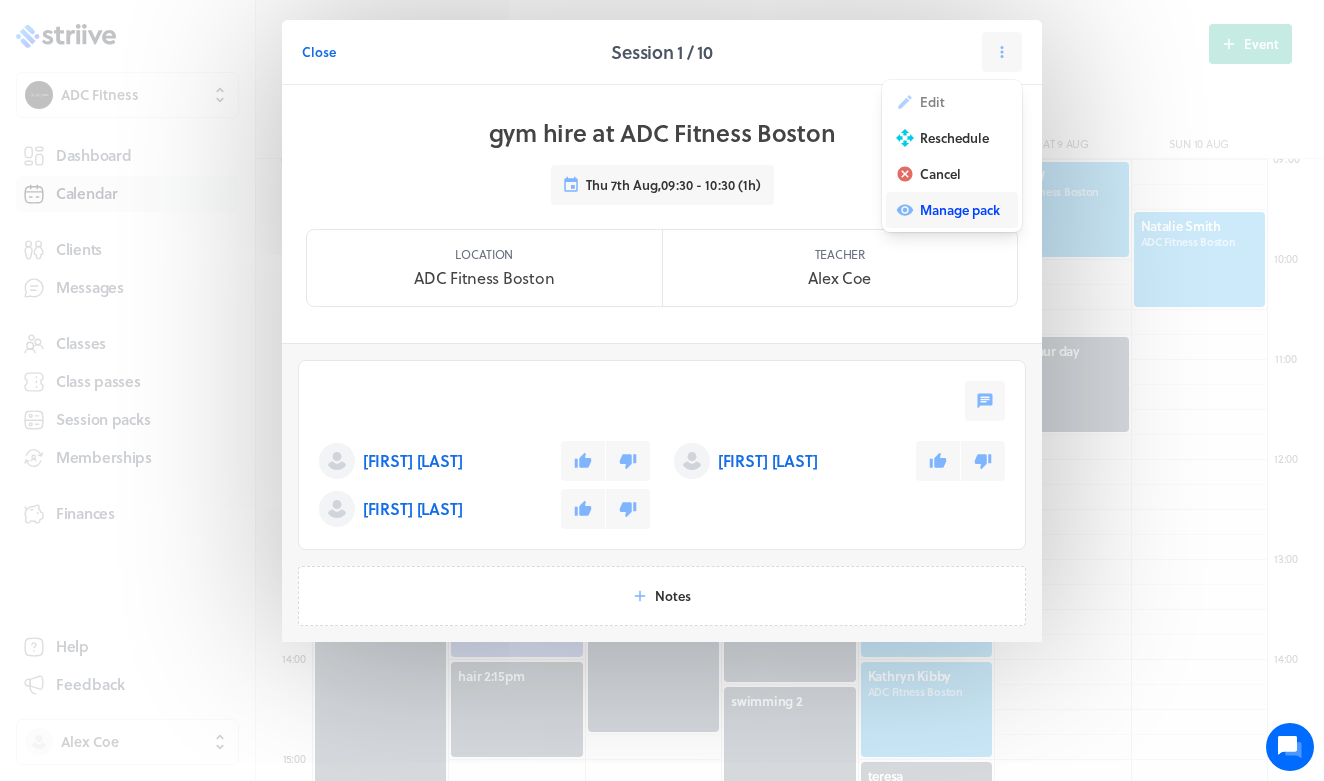 click on "Manage pack" at bounding box center (960, 210) 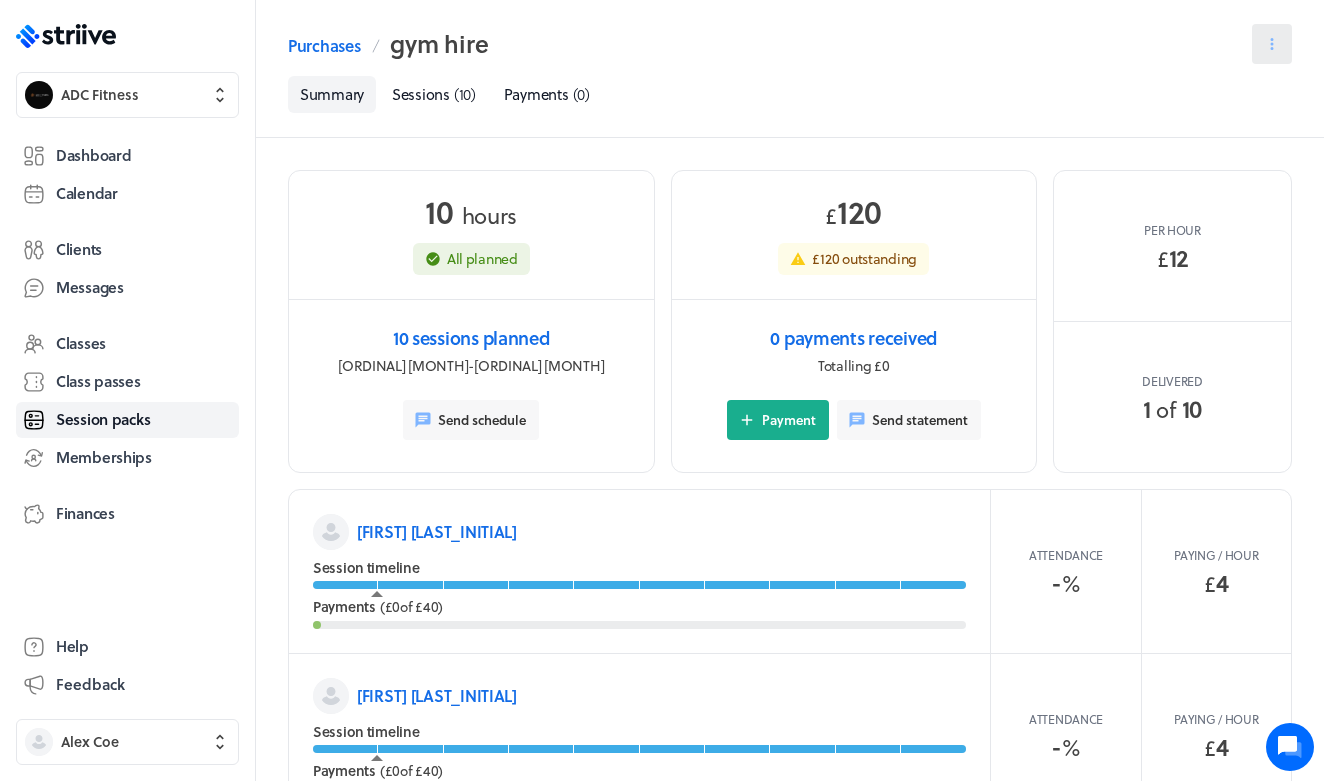 click 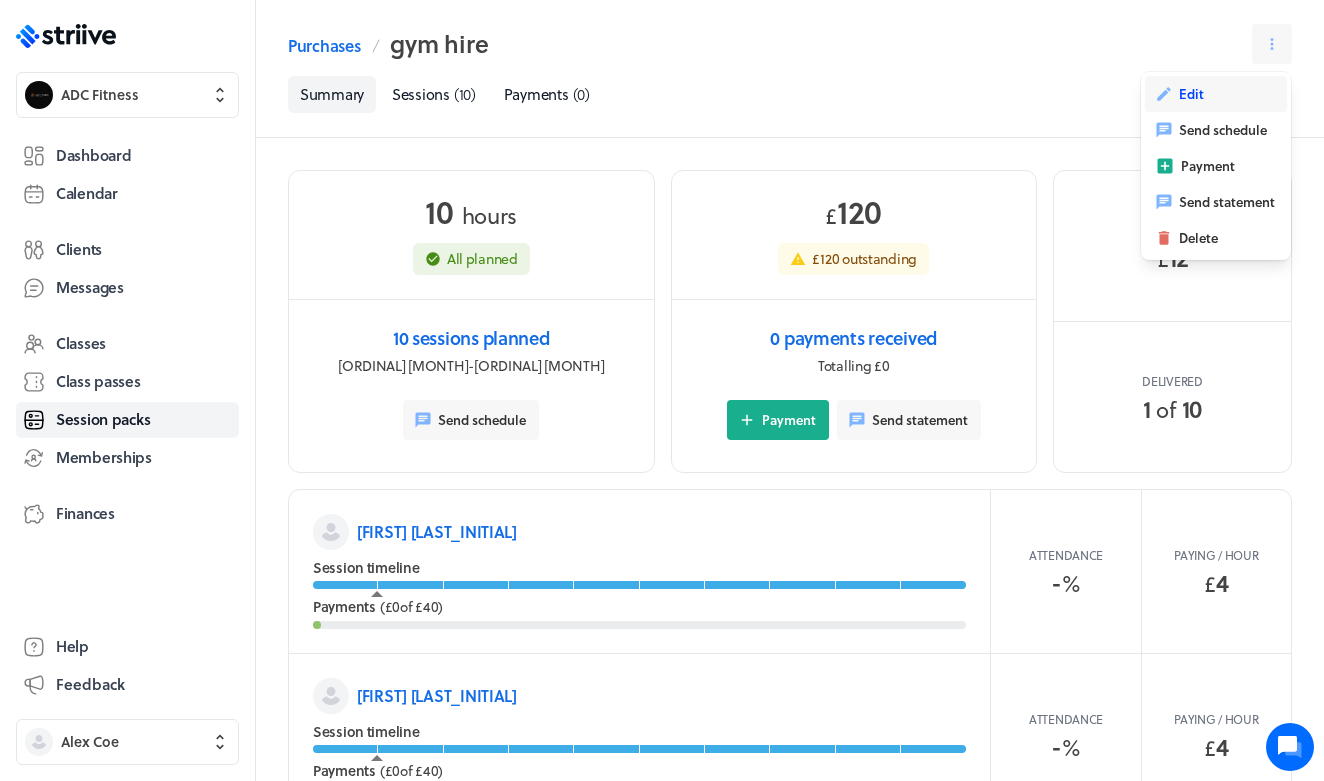click on "Edit" at bounding box center [1191, 94] 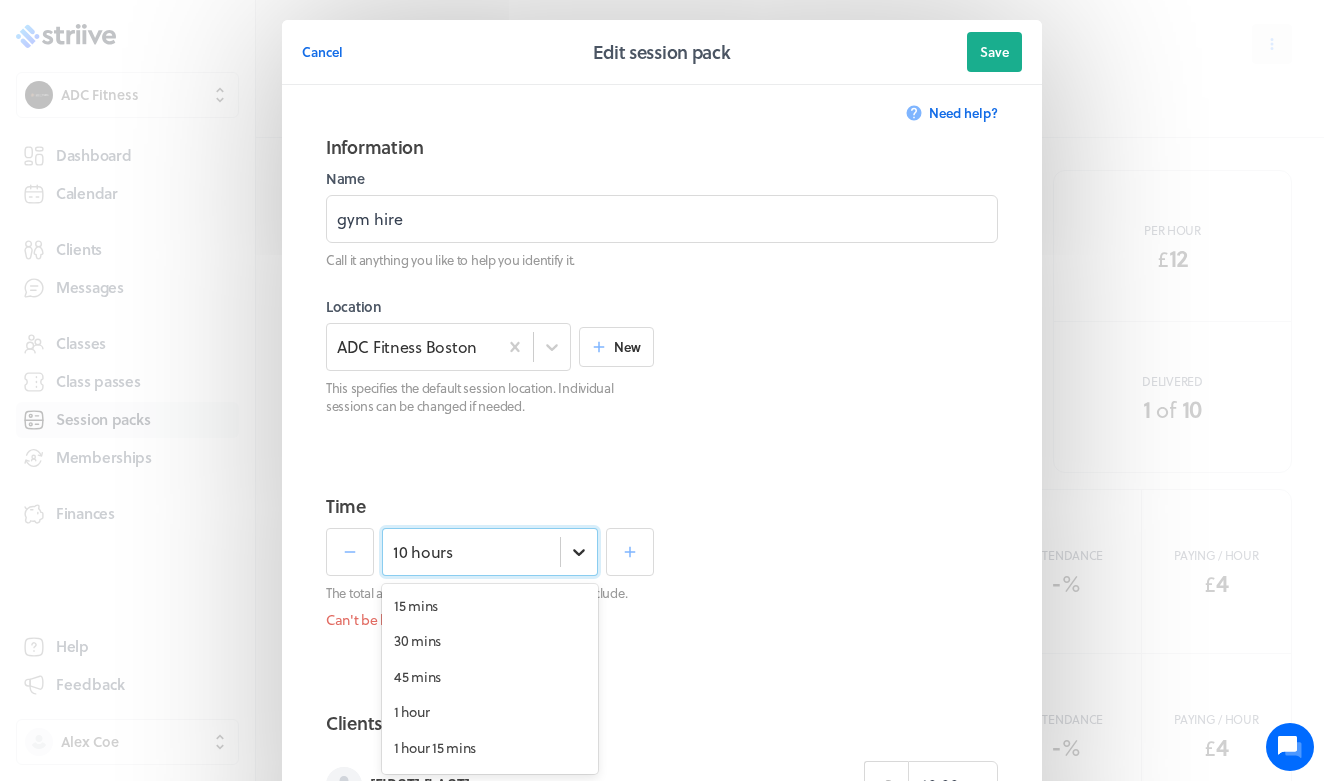 click on "option 10 hours selected, 40 of 120. 120 results available. Use Up and Down to choose options, press Enter to select the currently focused option, press Escape to exit the menu, press Tab to select the option and exit the menu. 10 hours 15 mins 30 mins 45 mins 1 hour 1 hour 15 mins 1 hour 30 mins 1 hour 45 mins 2 hours 2 hours 15 mins 2 hours 30 mins 2 hours 45 mins 3 hours 3 hours 15 mins 3 hours 30 mins 3 hours 45 mins 4 hours 4 hours 15 mins 4 hours 30 mins 4 hours 45 mins 5 hours 5 hours 15 mins 5 hours 30 mins 5 hours 45 mins 6 hours 6 hours 15 mins 6 hours 30 mins 6 hours 45 mins 7 hours 7 hours 15 mins 7 hours 30 mins 7 hours 45 mins 8 hours 8 hours 15 mins 8 hours 30 mins 8 hours 45 mins 9 hours 9 hours 15 mins 9 hours 30 mins 9 hours 45 mins 10 hours 10 hours 15 mins 10 hours 30 mins 10 hours 45 mins 11 hours 11 hours 15 mins 11 hours 30 mins 11 hours 45 mins 12 hours 12 hours 15 mins 12 hours 30 mins 12 hours 45 mins 13 hours 13 hours 15 mins 13 hours 30 mins 13 hours 45 mins 14 hours 15 hours" at bounding box center (490, 552) 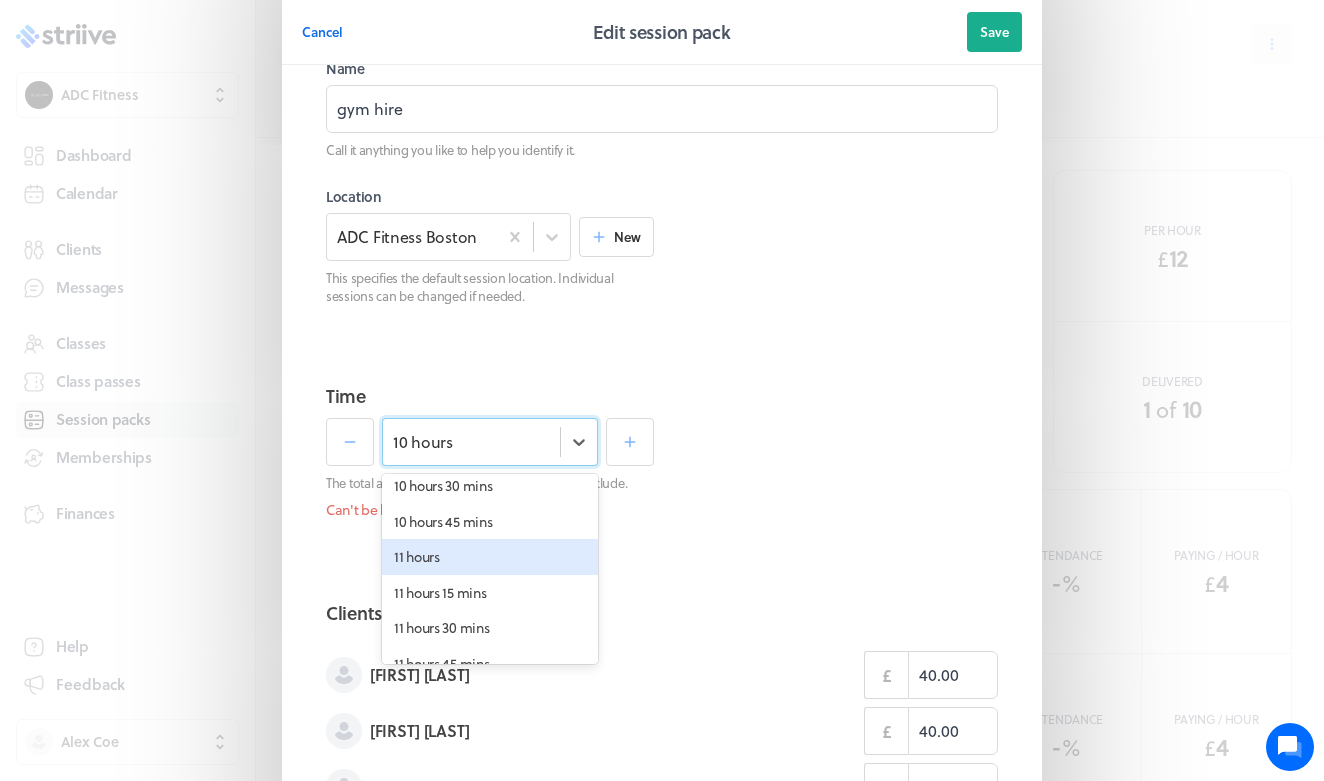 click on "11 hours" at bounding box center [490, 557] 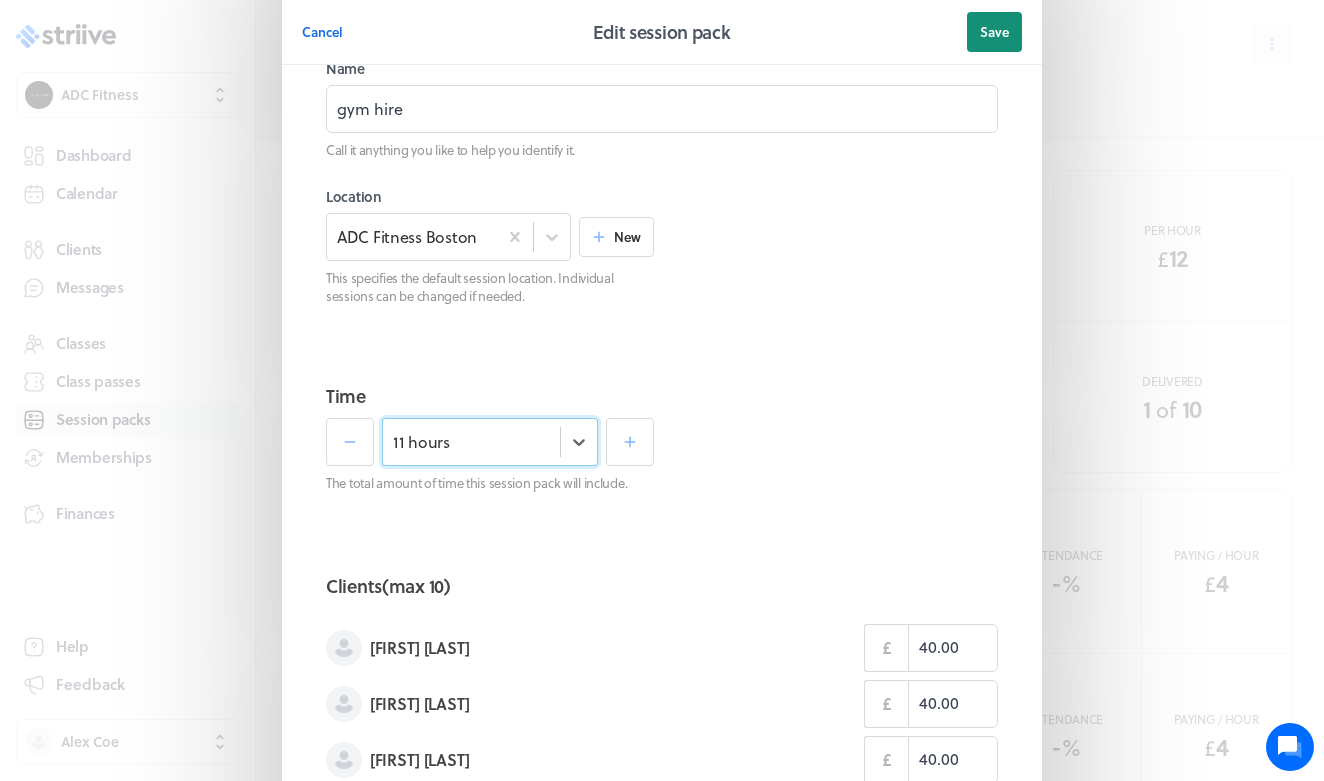 click on "Save" at bounding box center (994, 32) 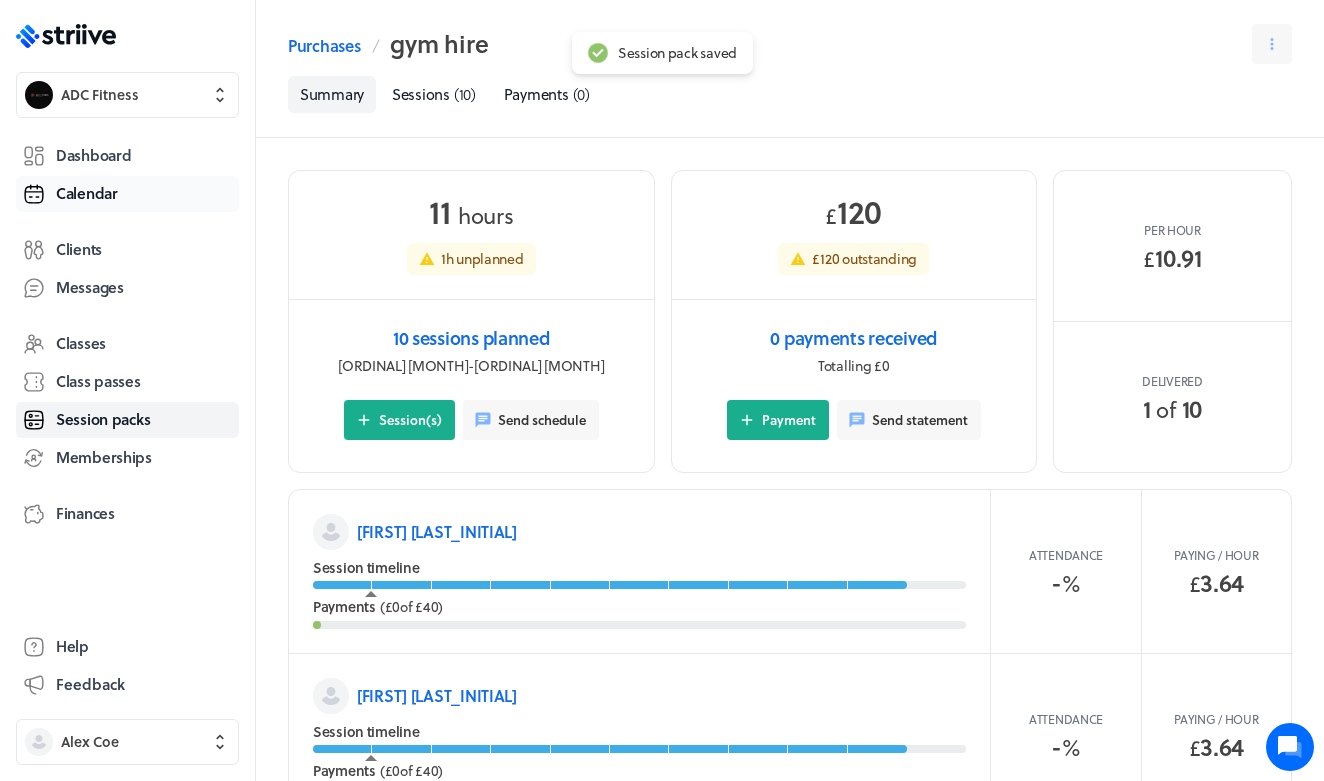 click on "Calendar" at bounding box center [87, 193] 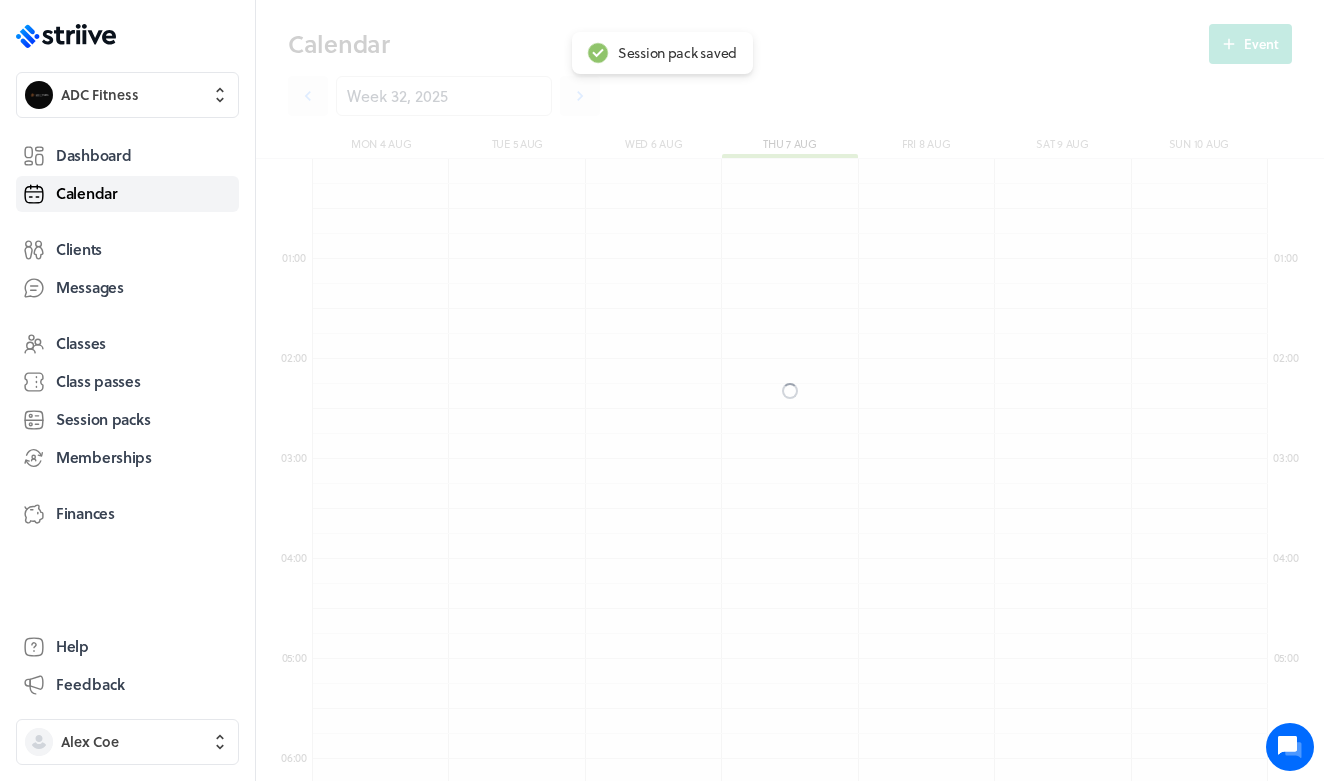 scroll, scrollTop: 850, scrollLeft: 0, axis: vertical 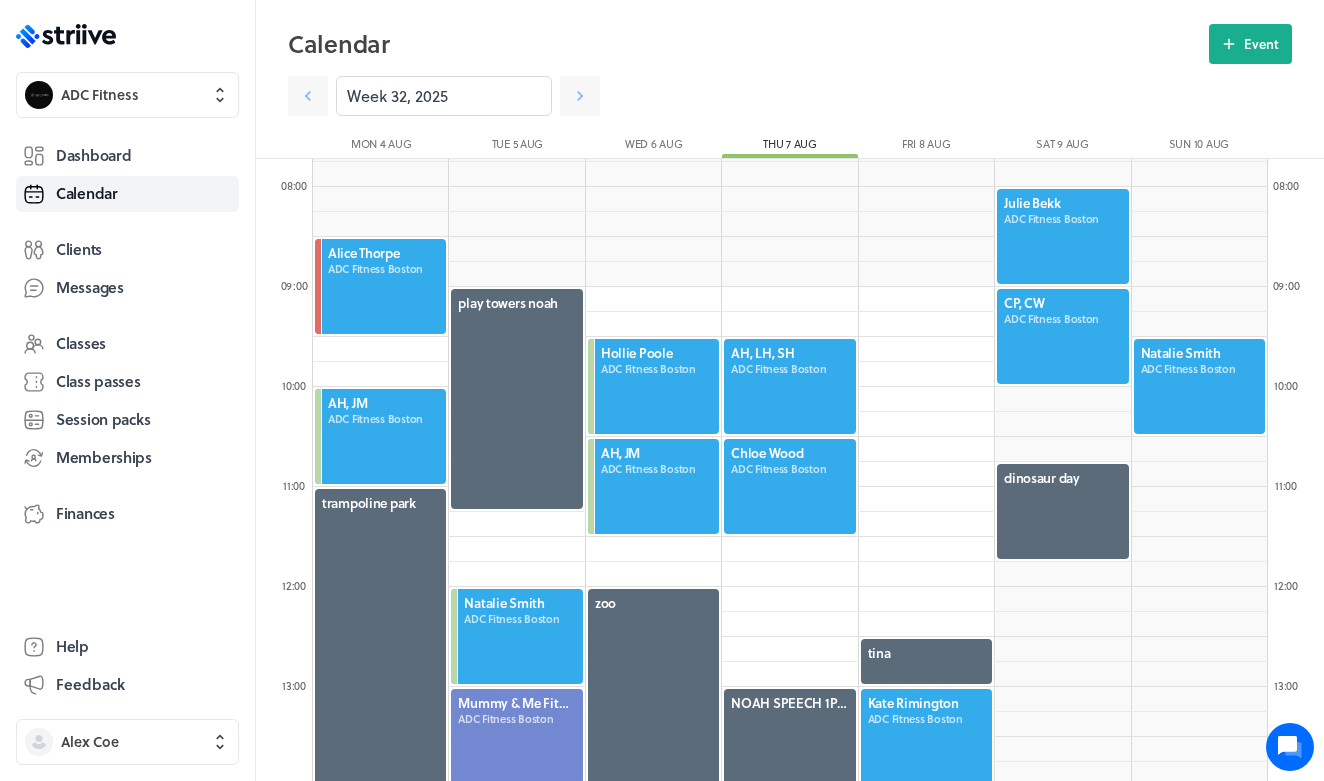 click at bounding box center [789, 386] 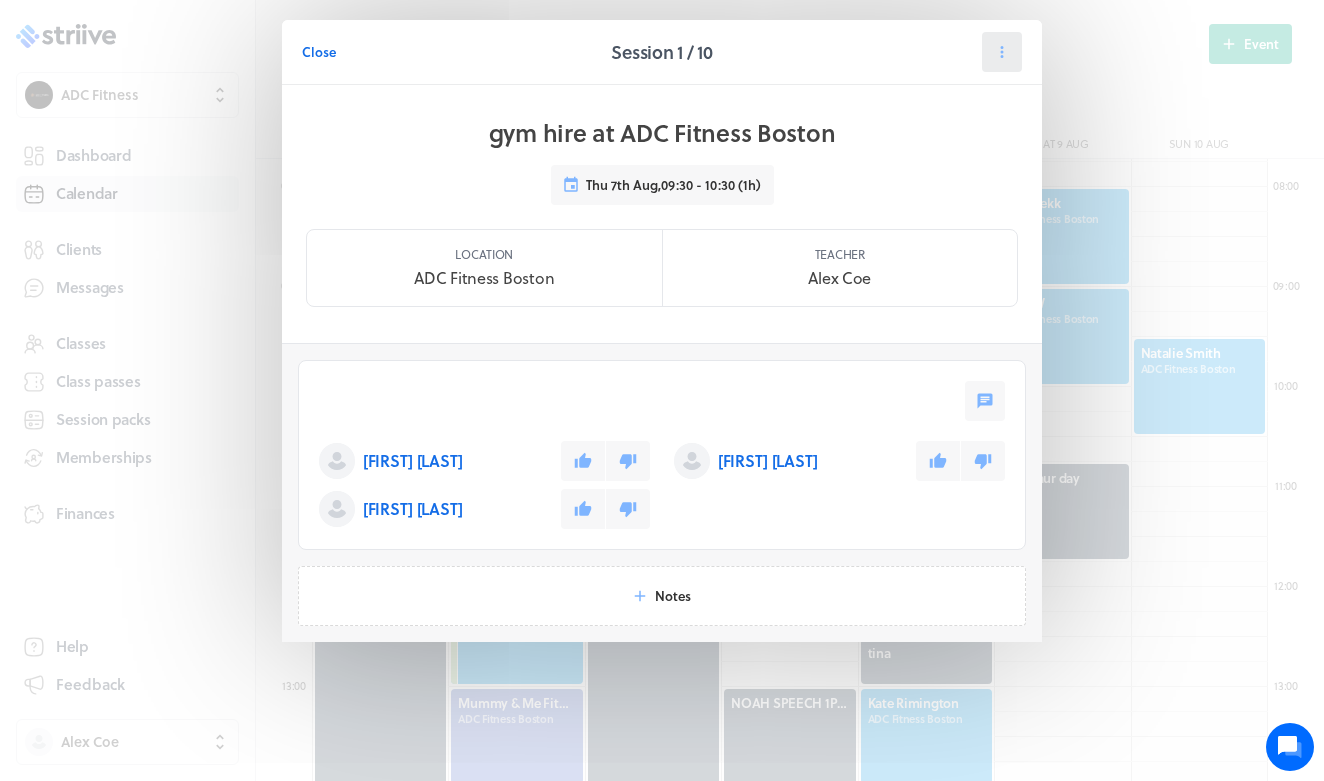 click 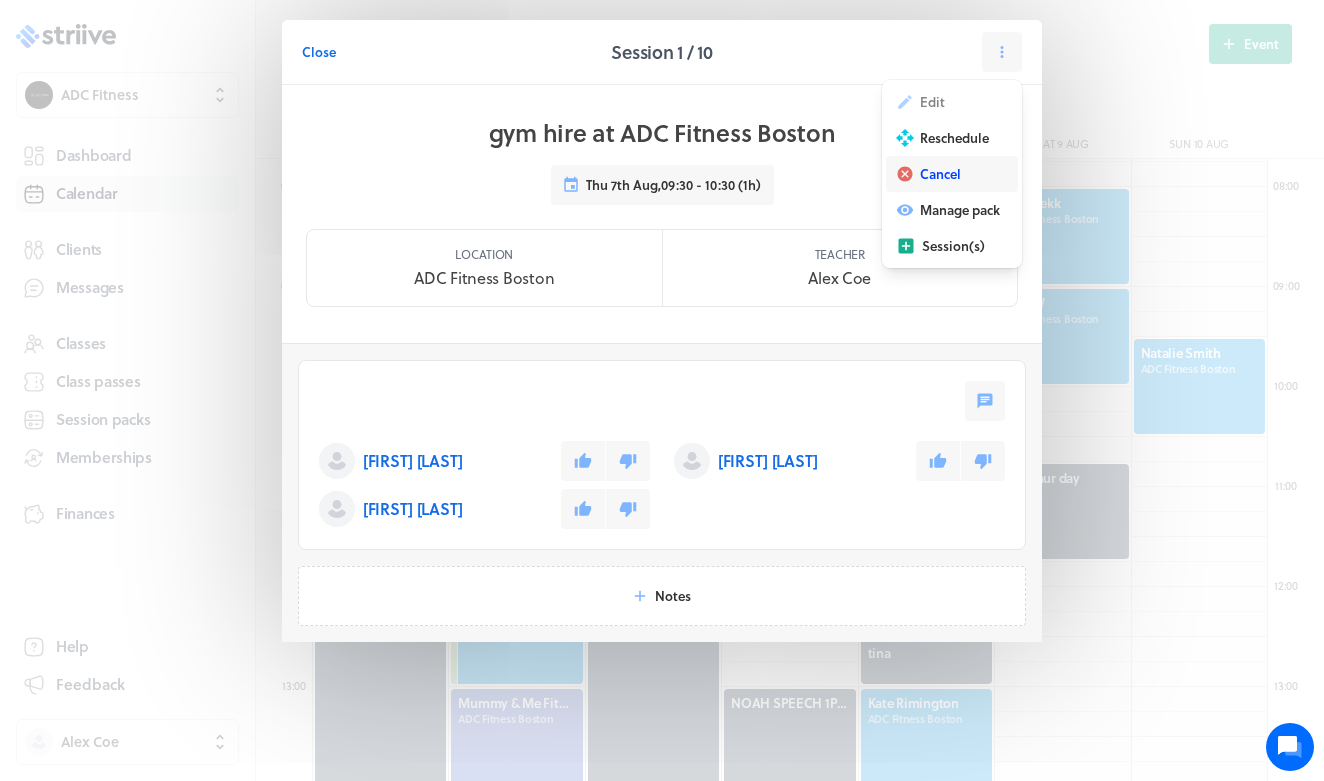 click on "Cancel" at bounding box center (940, 174) 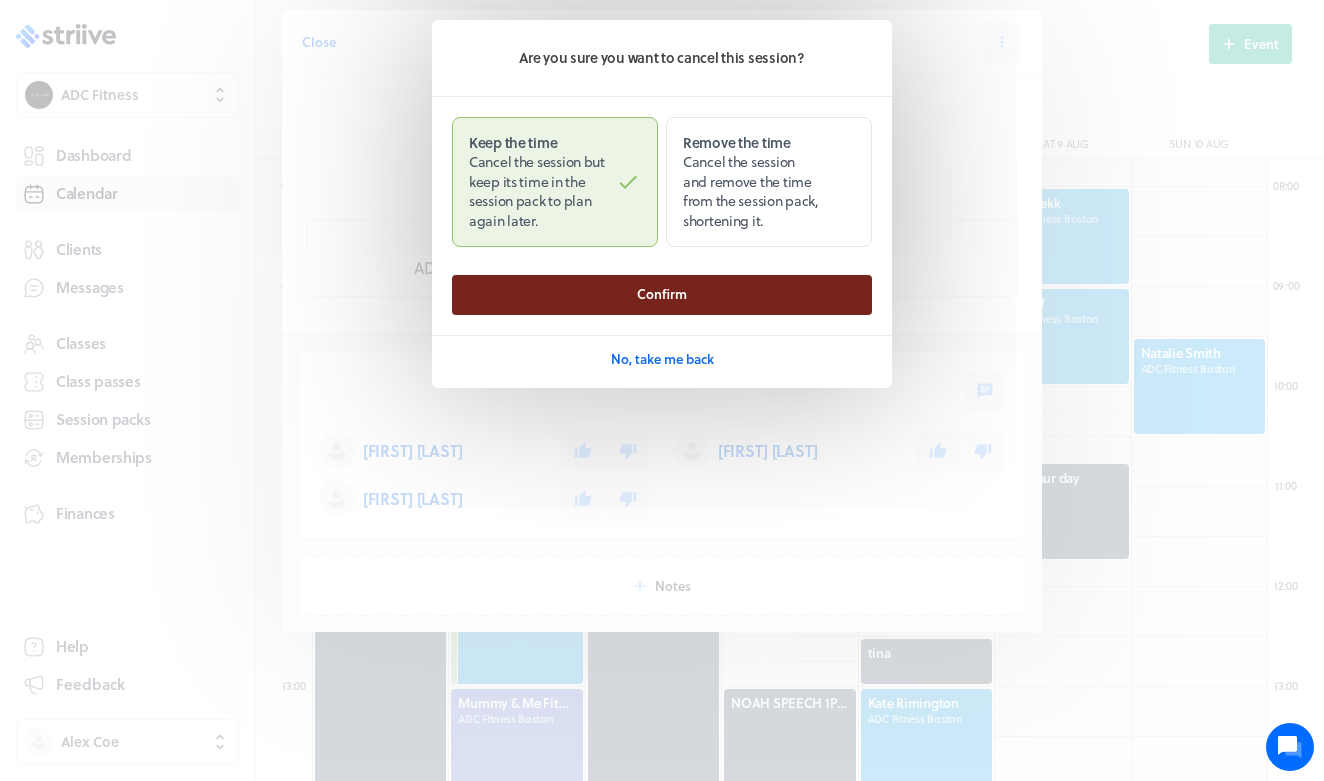 click on "Confirm" at bounding box center (662, 295) 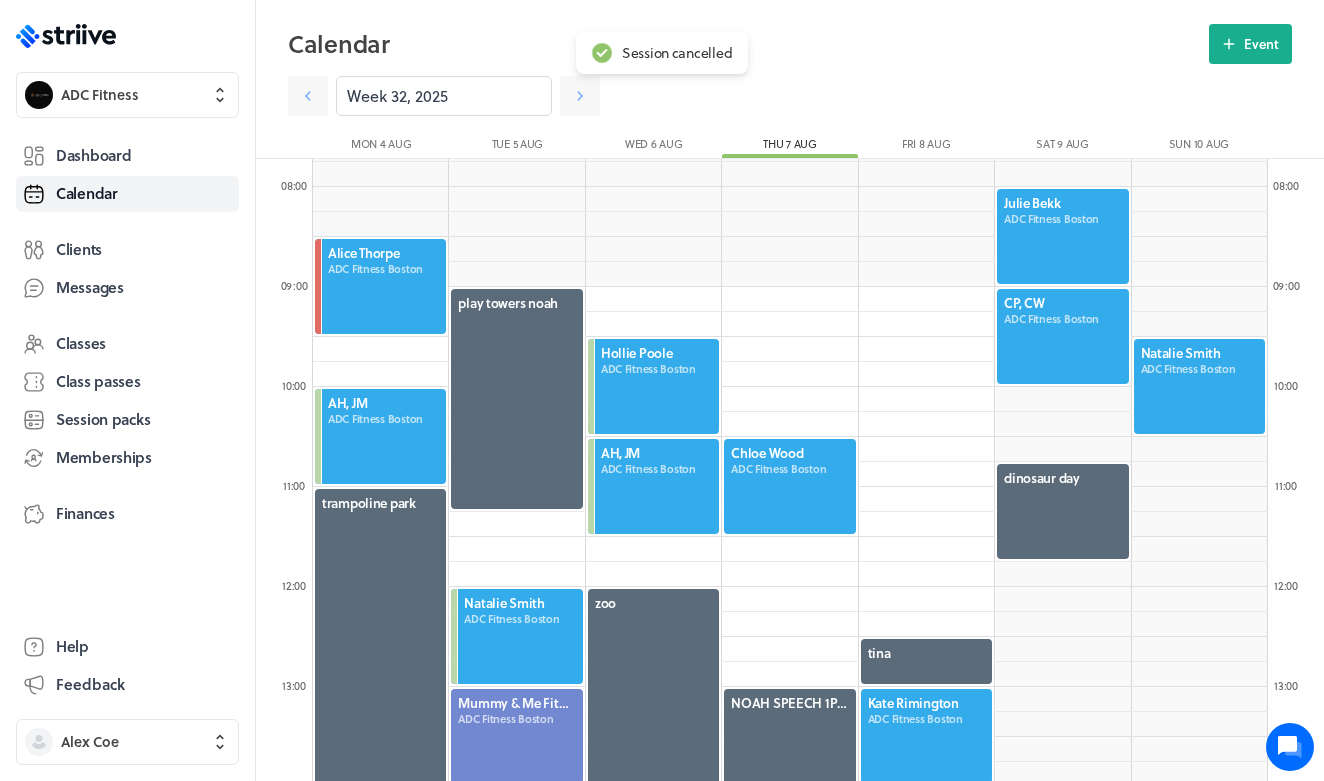 click at bounding box center (789, 486) 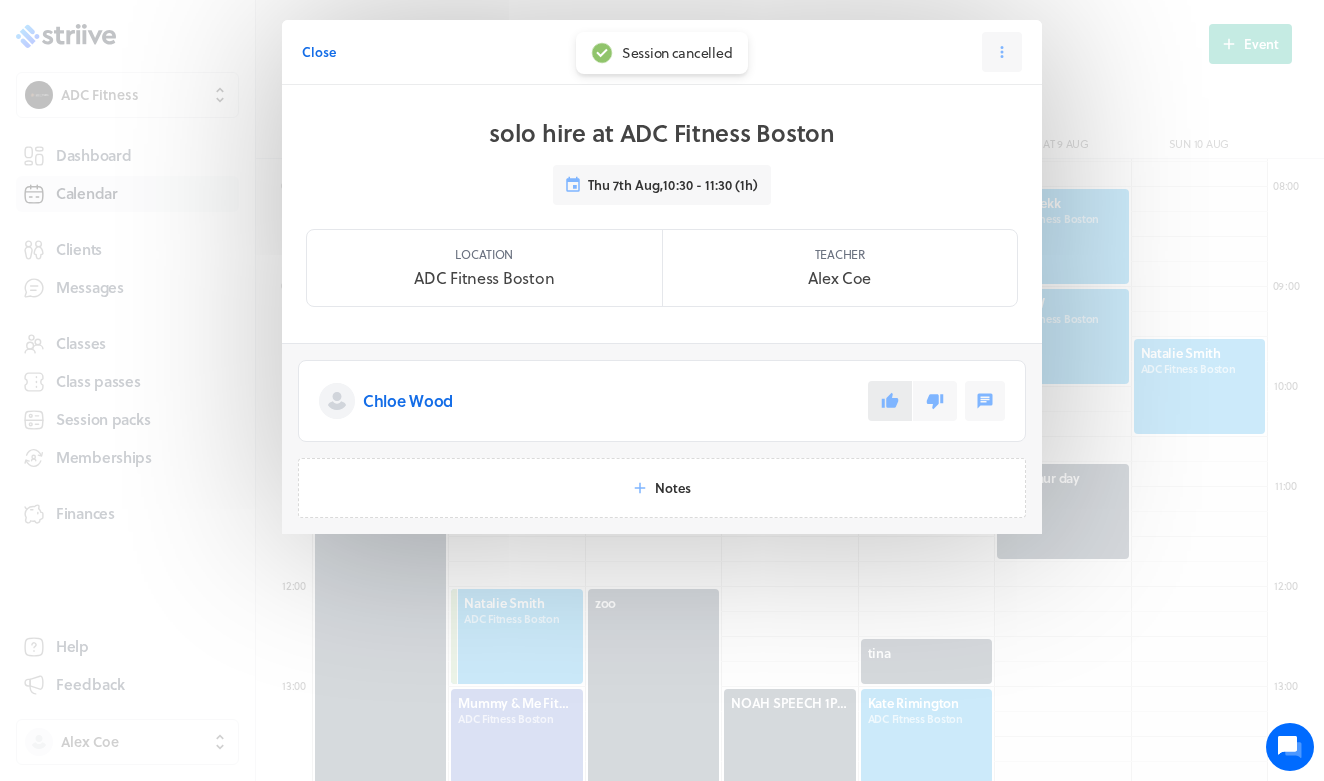 click 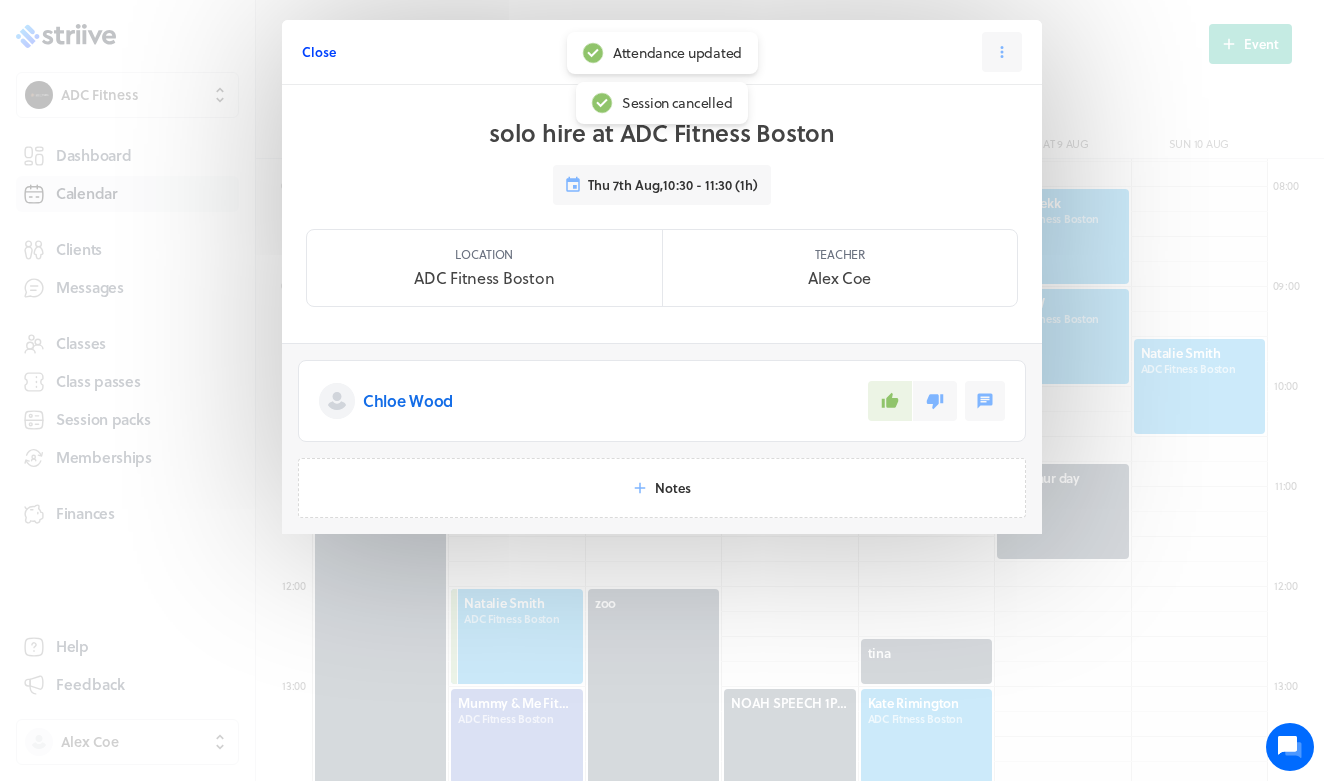 click on "Close" at bounding box center [319, 52] 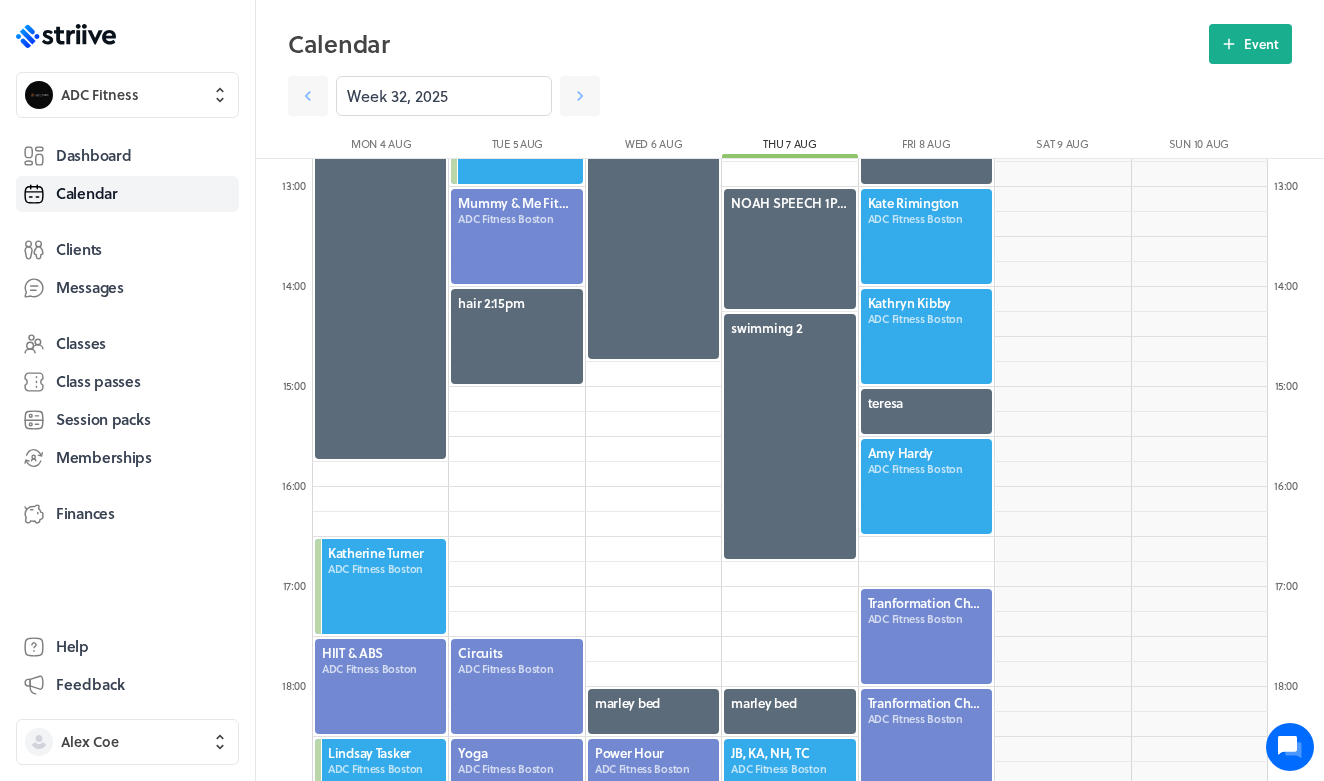 scroll, scrollTop: 1279, scrollLeft: 0, axis: vertical 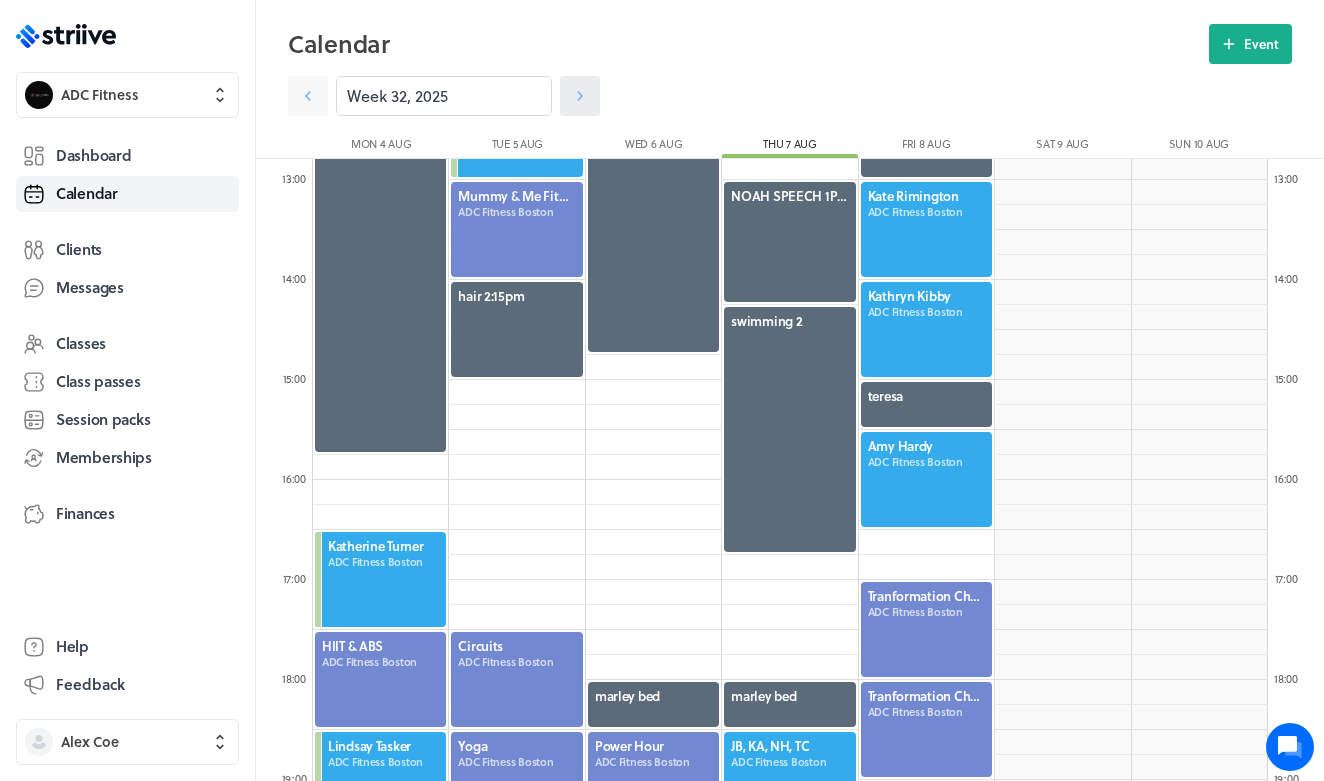 click 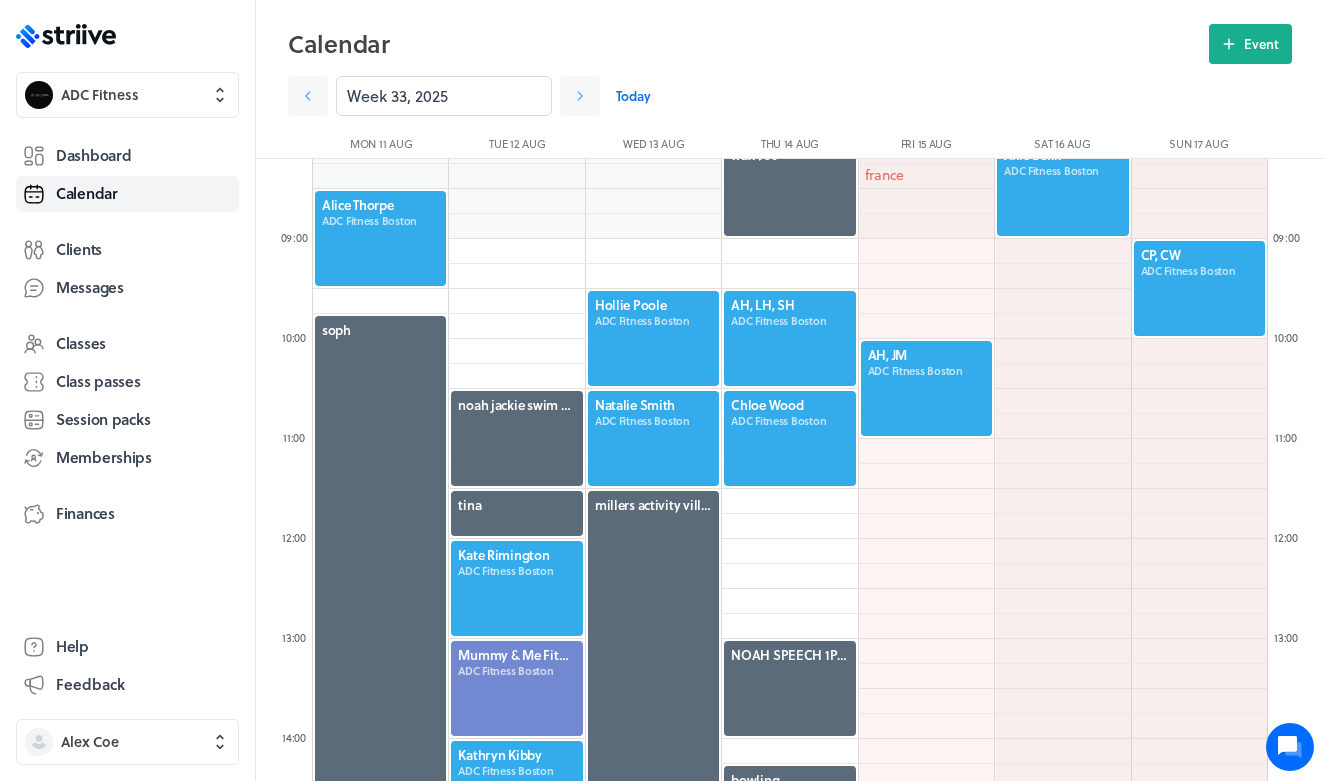 scroll, scrollTop: 830, scrollLeft: 0, axis: vertical 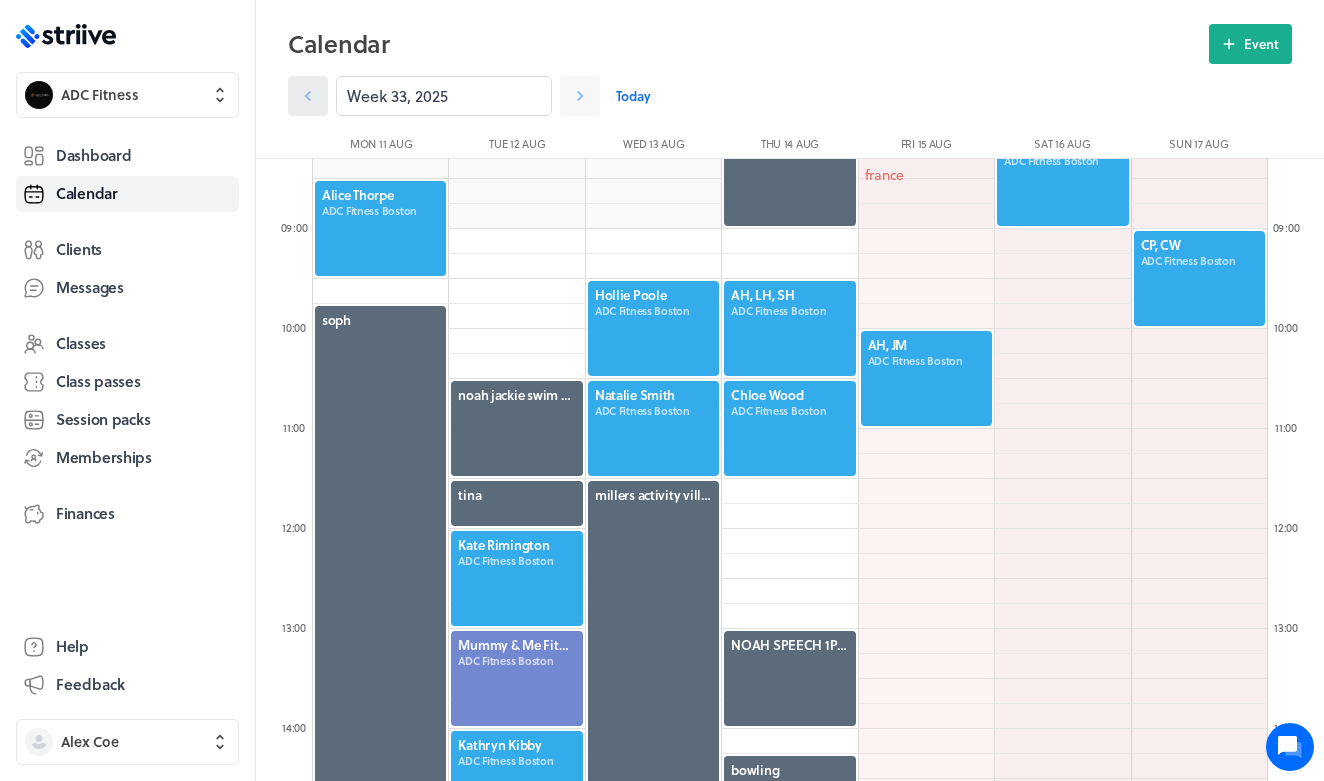 click 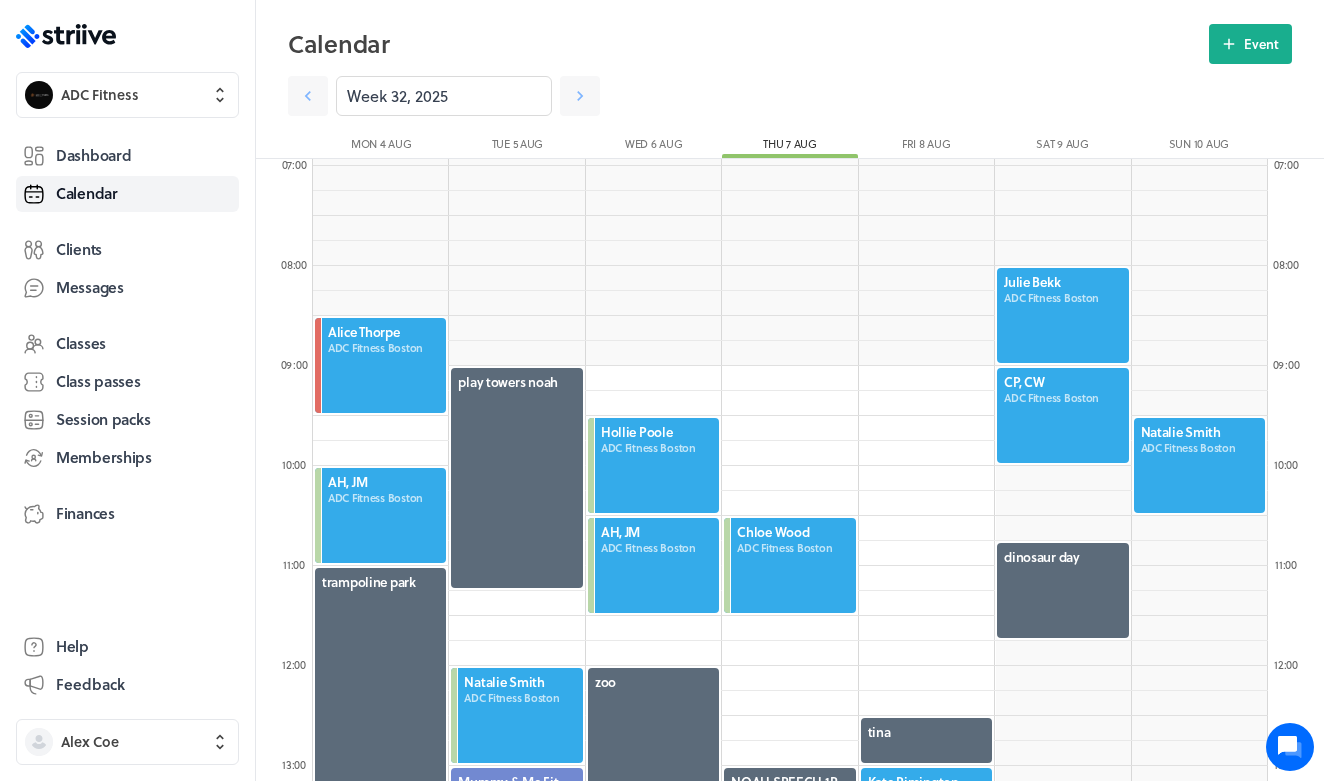 scroll, scrollTop: 509, scrollLeft: 0, axis: vertical 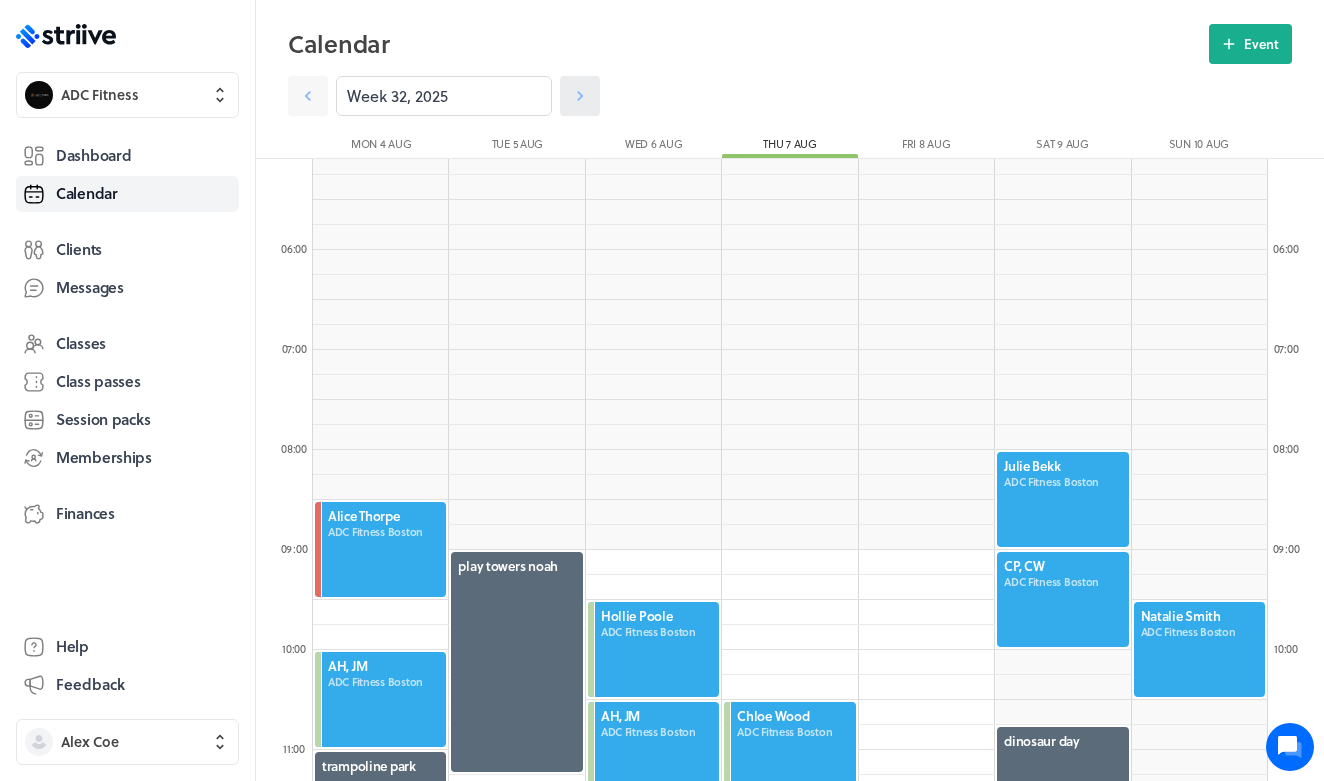 click 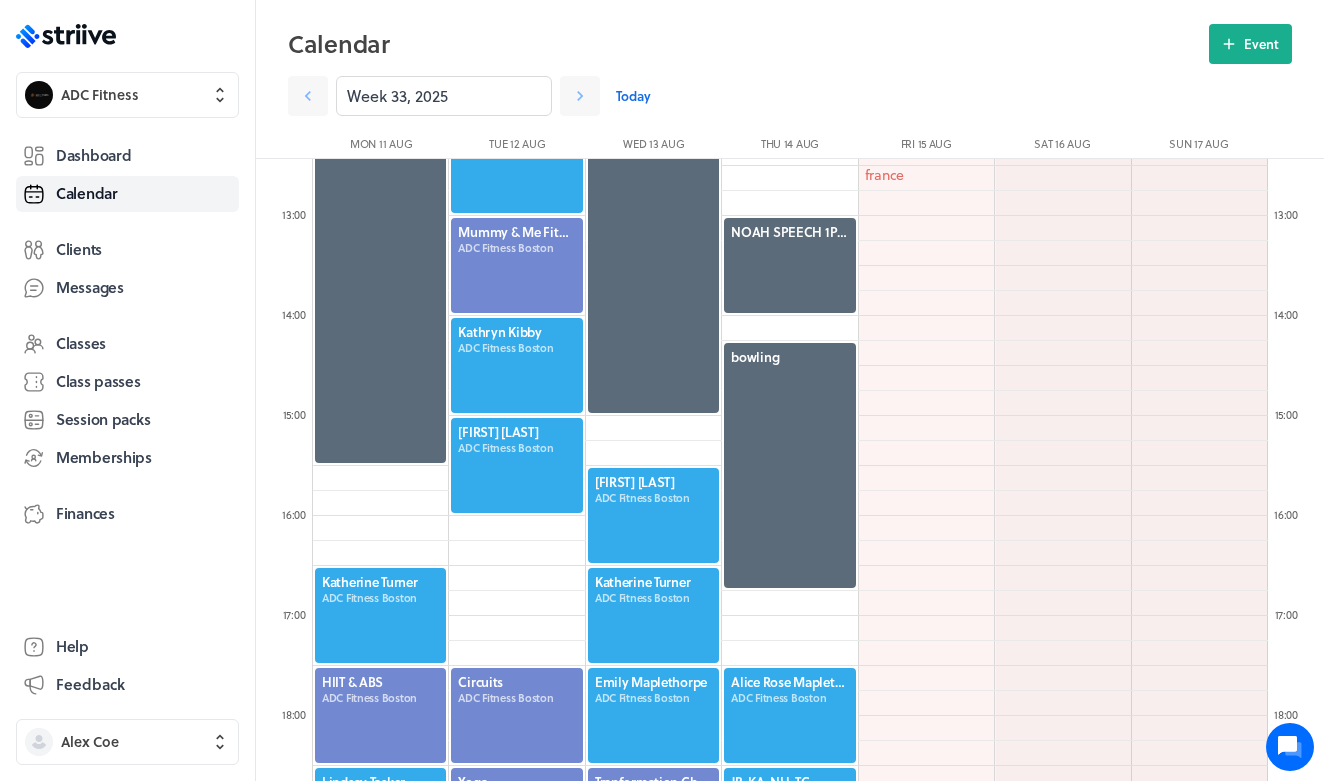 scroll, scrollTop: 1021, scrollLeft: 0, axis: vertical 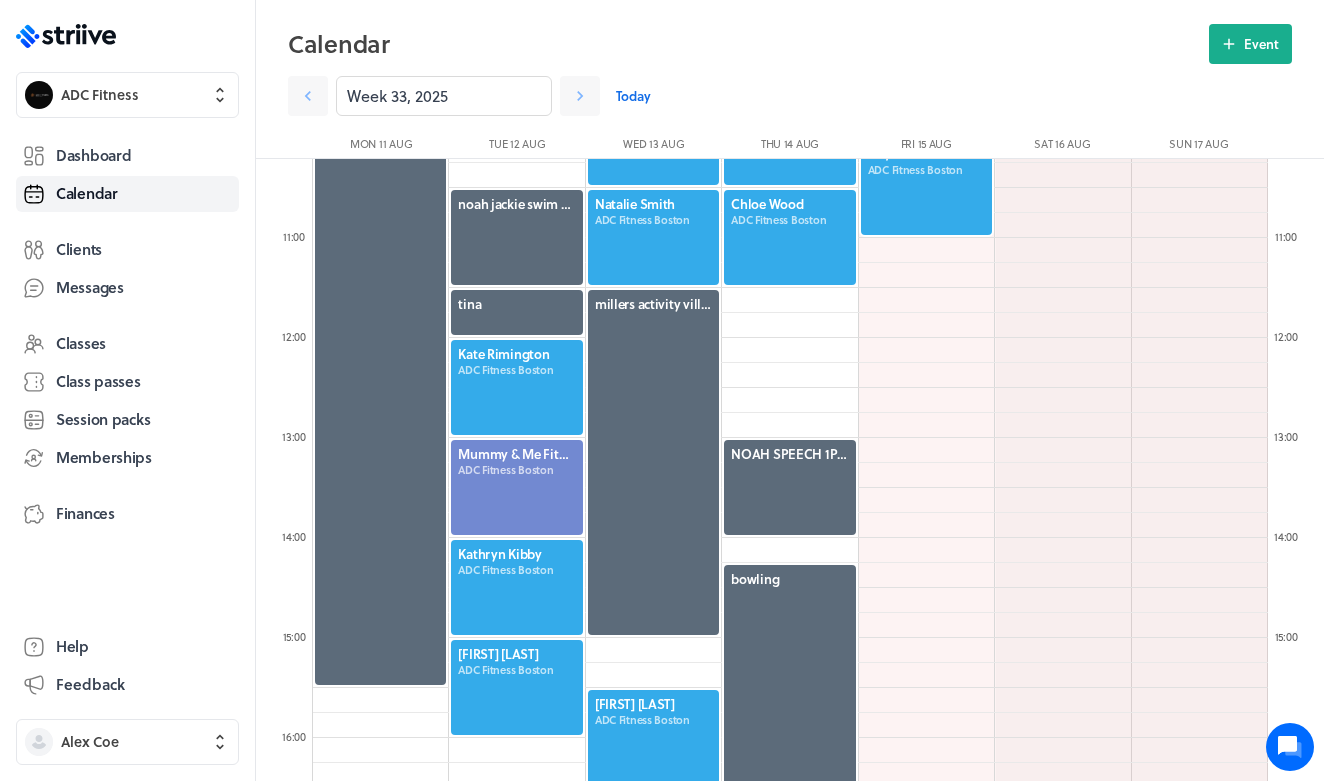 click 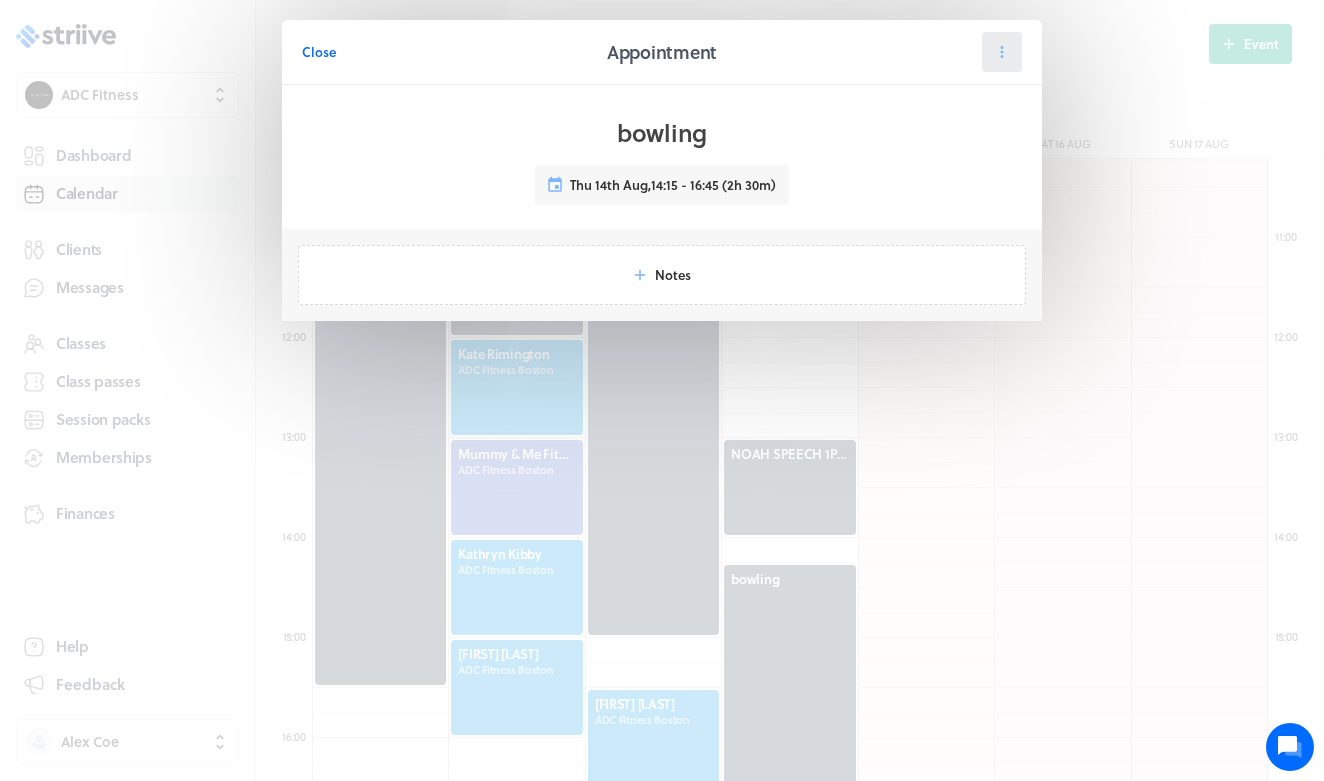 click 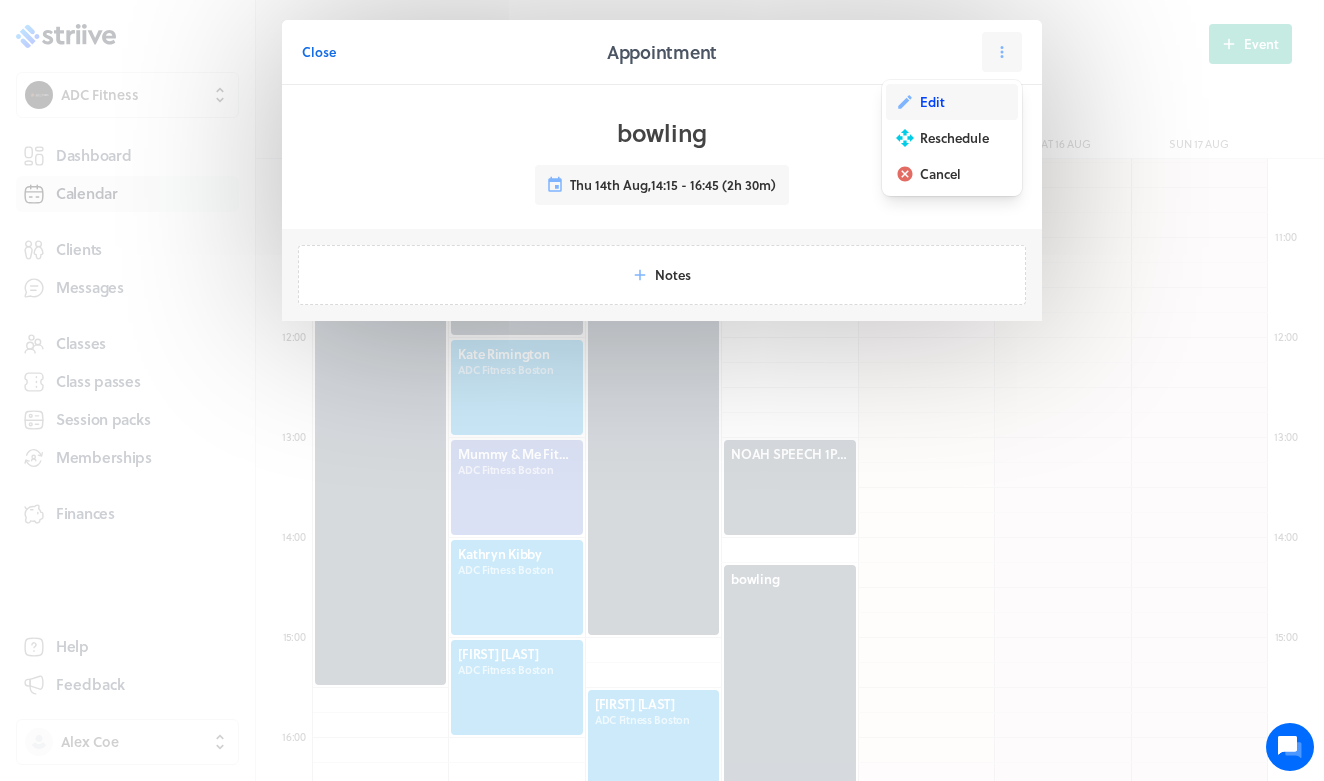 click on "Edit" at bounding box center [952, 102] 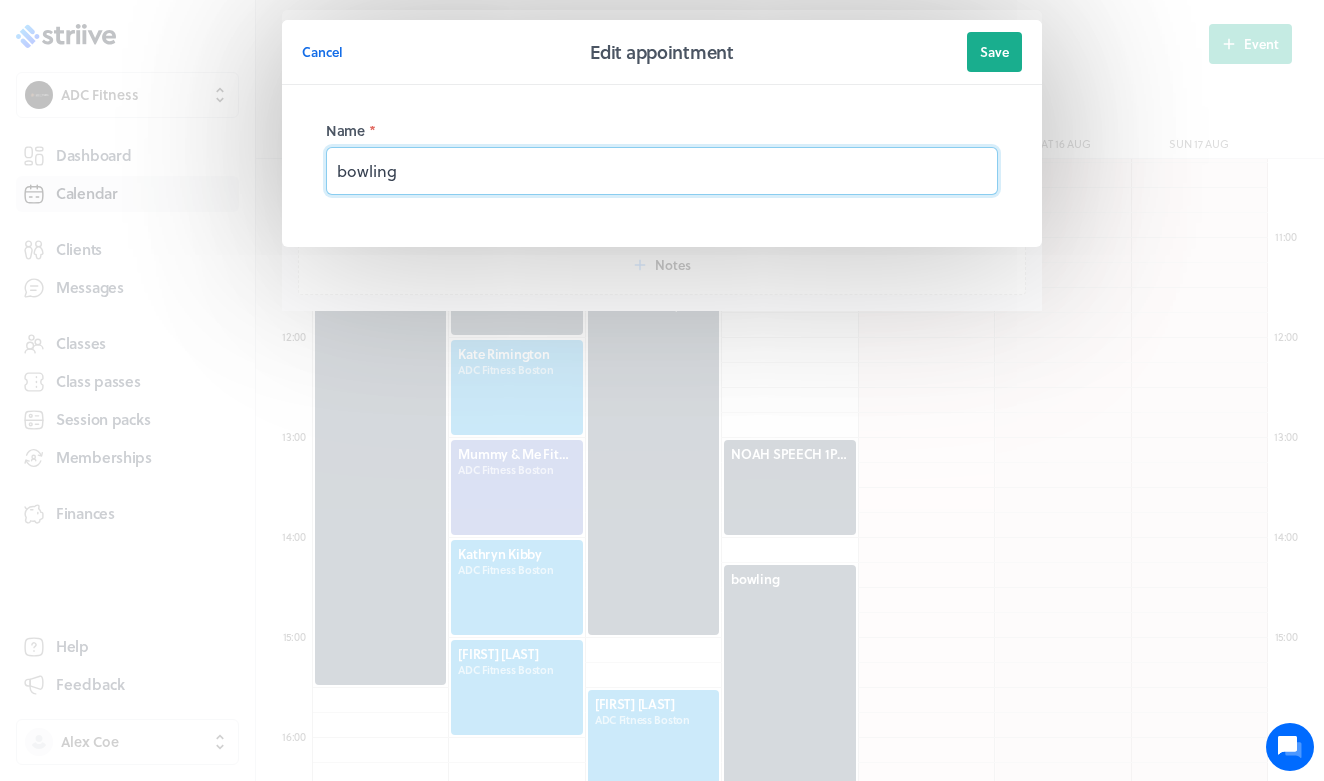 drag, startPoint x: 450, startPoint y: 172, endPoint x: 175, endPoint y: 160, distance: 275.2617 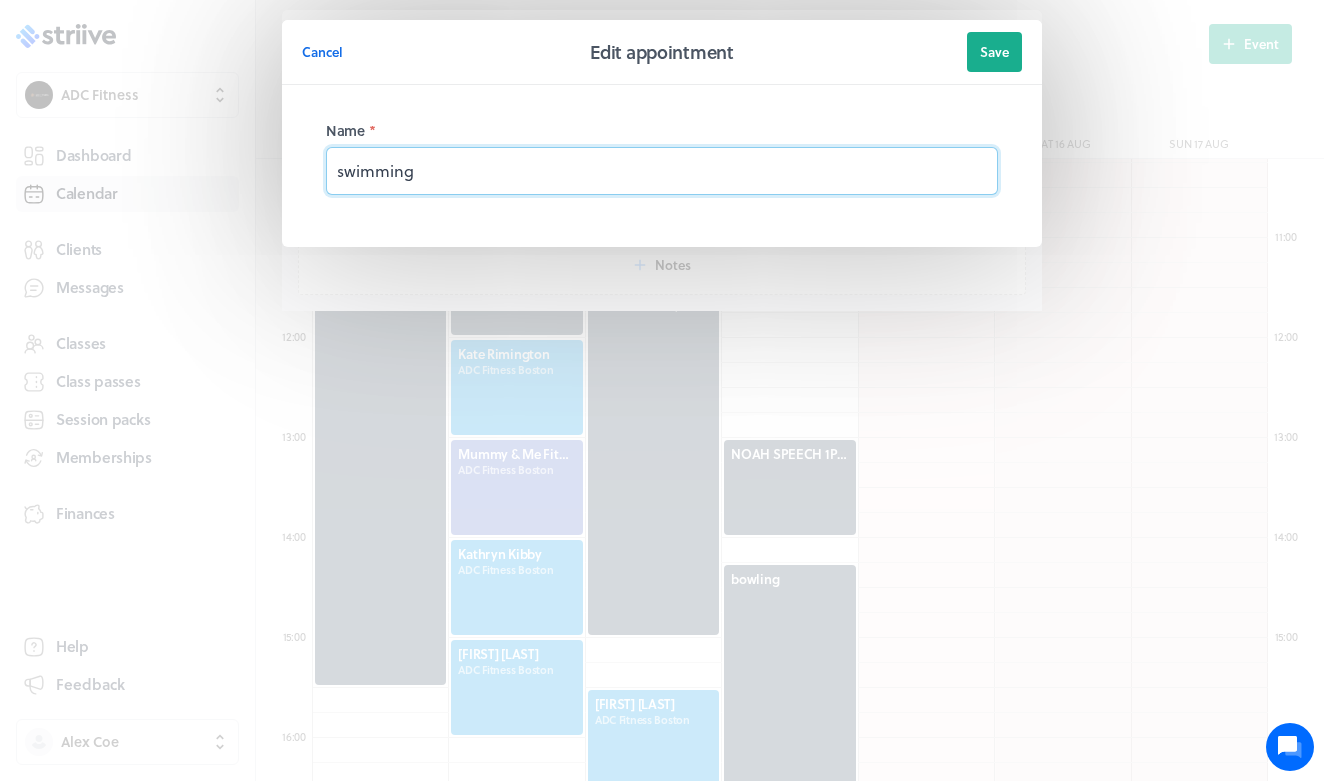 type on "swimming" 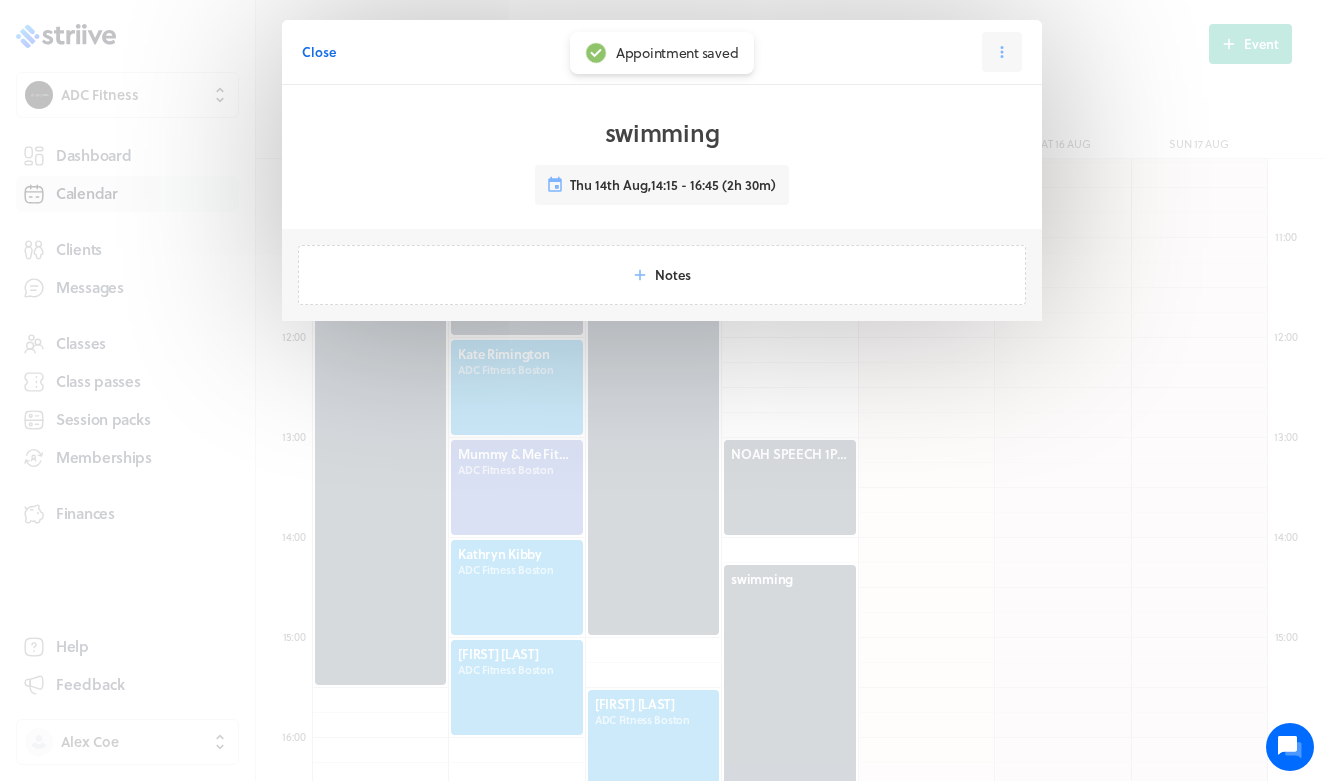 click on "Close" at bounding box center [319, 52] 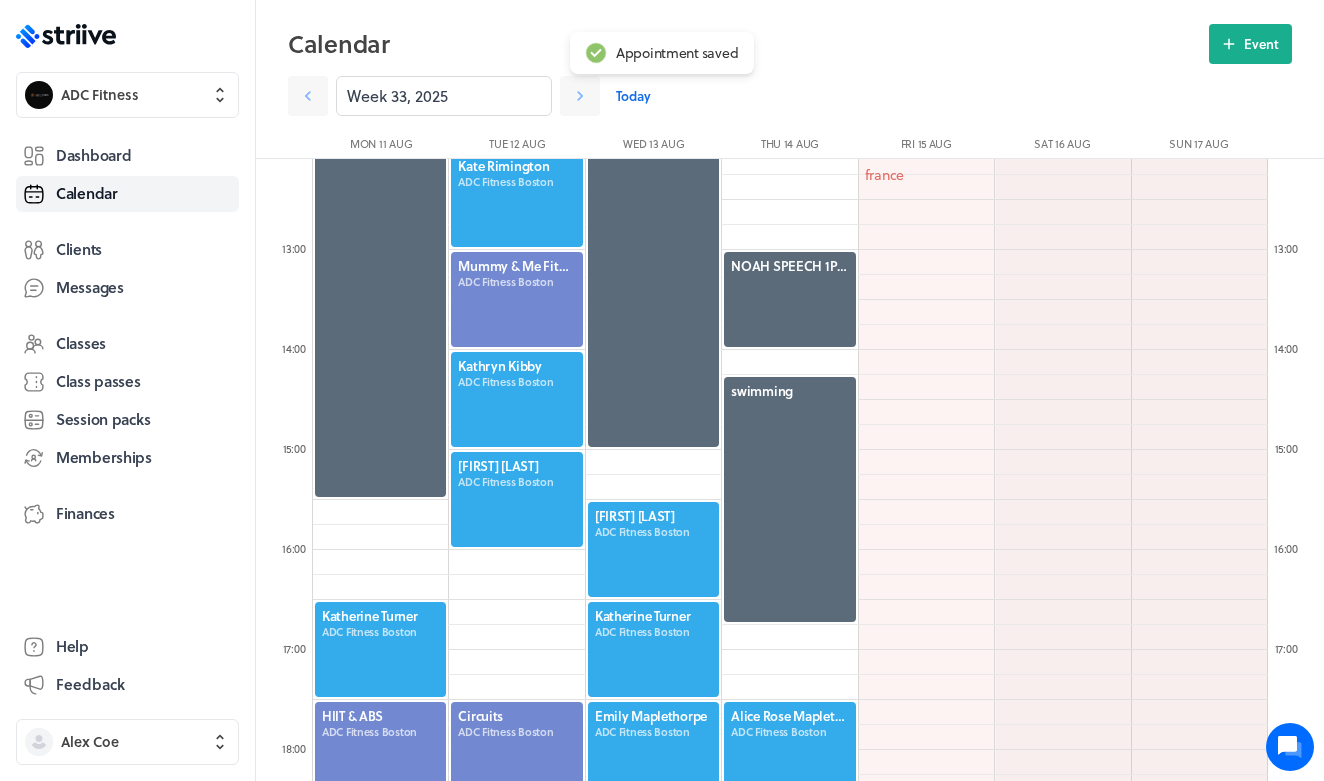 scroll, scrollTop: 1423, scrollLeft: 0, axis: vertical 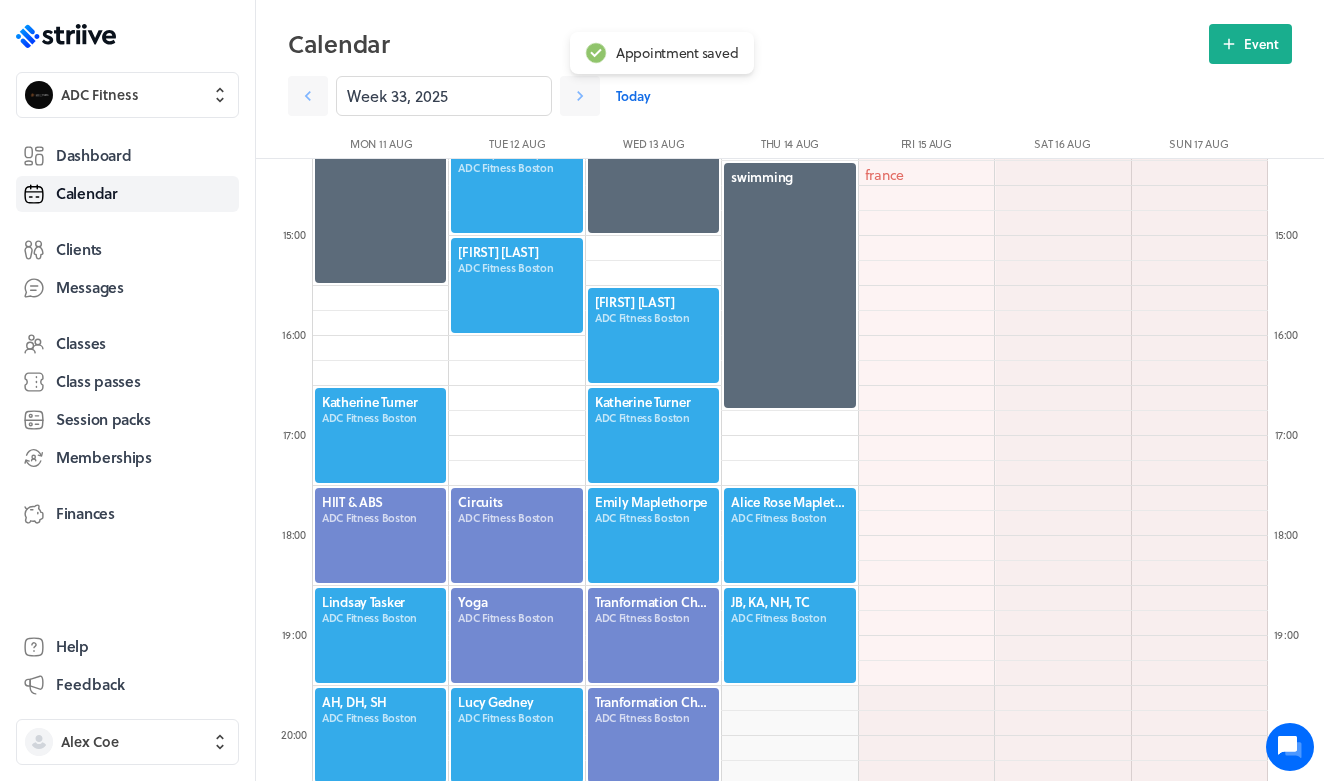 click 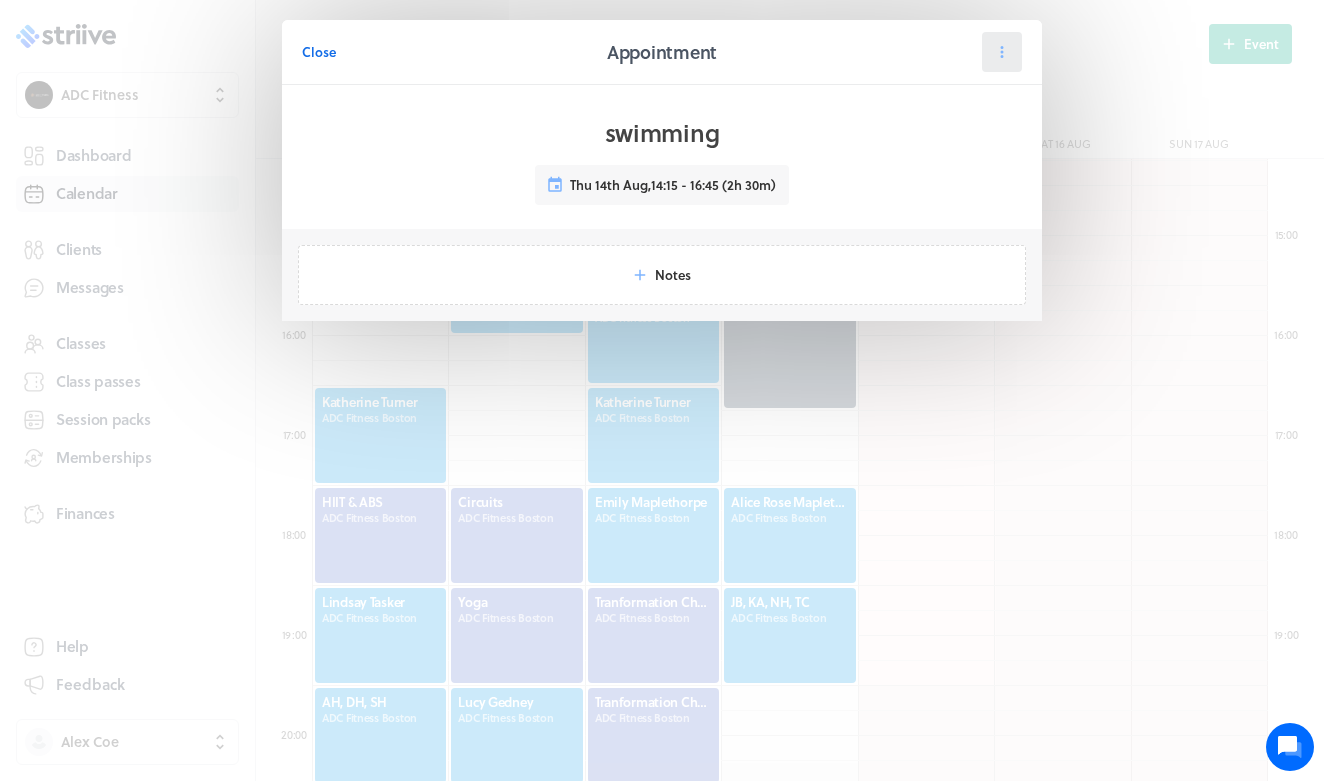 click at bounding box center [1002, 52] 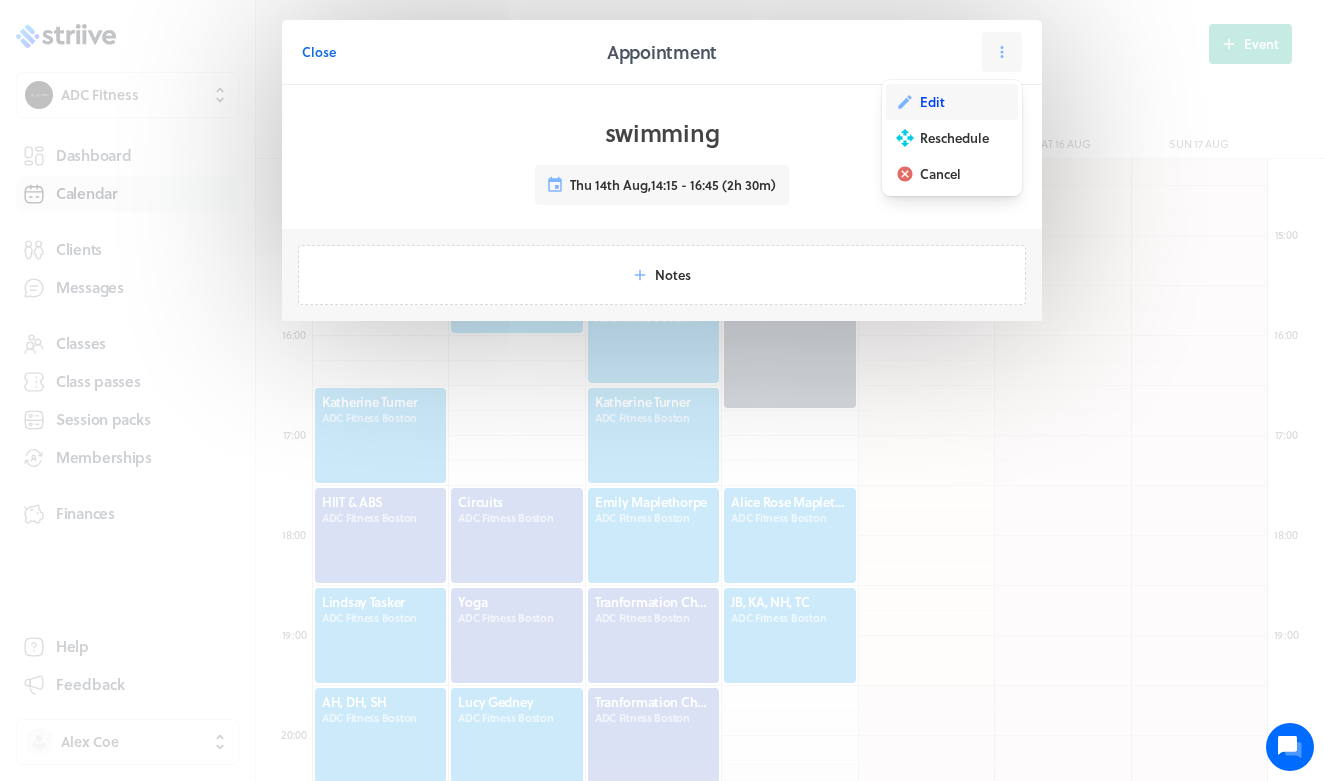 click on "Edit" at bounding box center [952, 102] 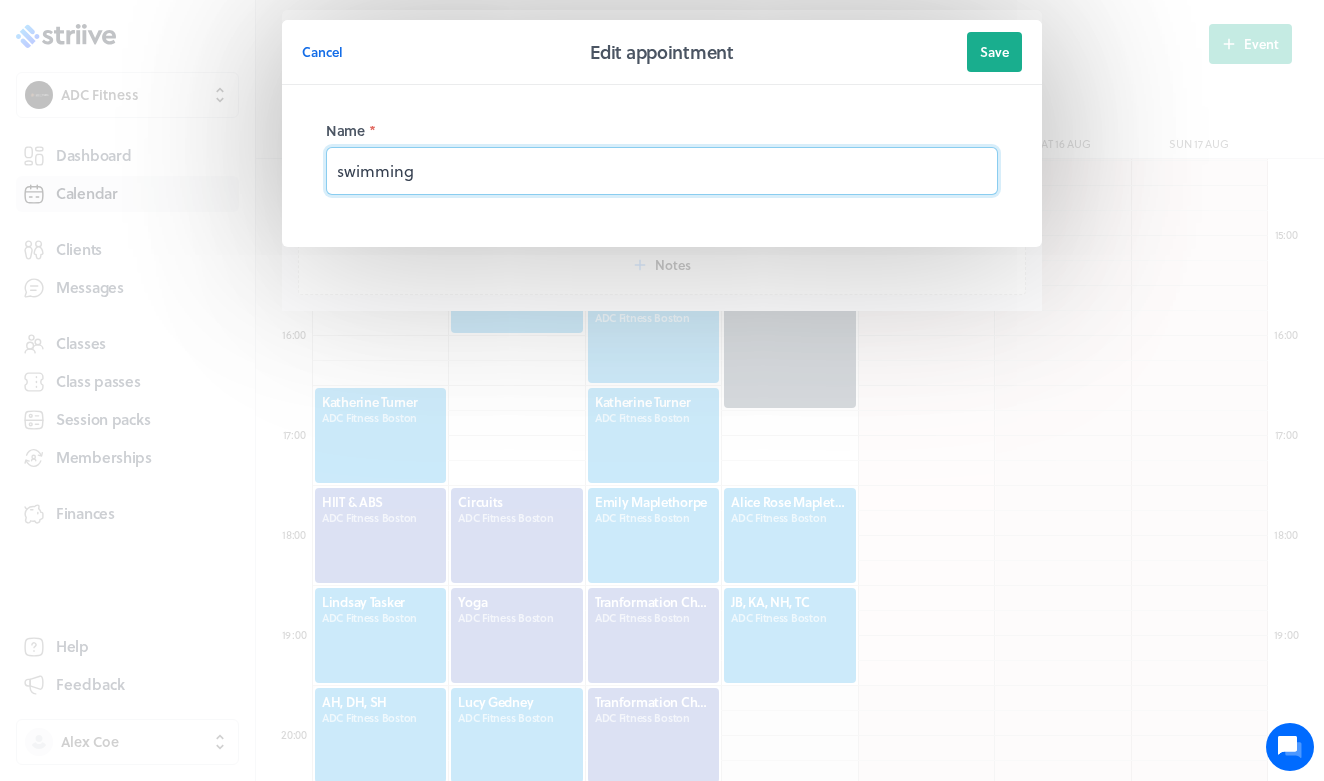 drag, startPoint x: 797, startPoint y: 174, endPoint x: 221, endPoint y: 136, distance: 577.25214 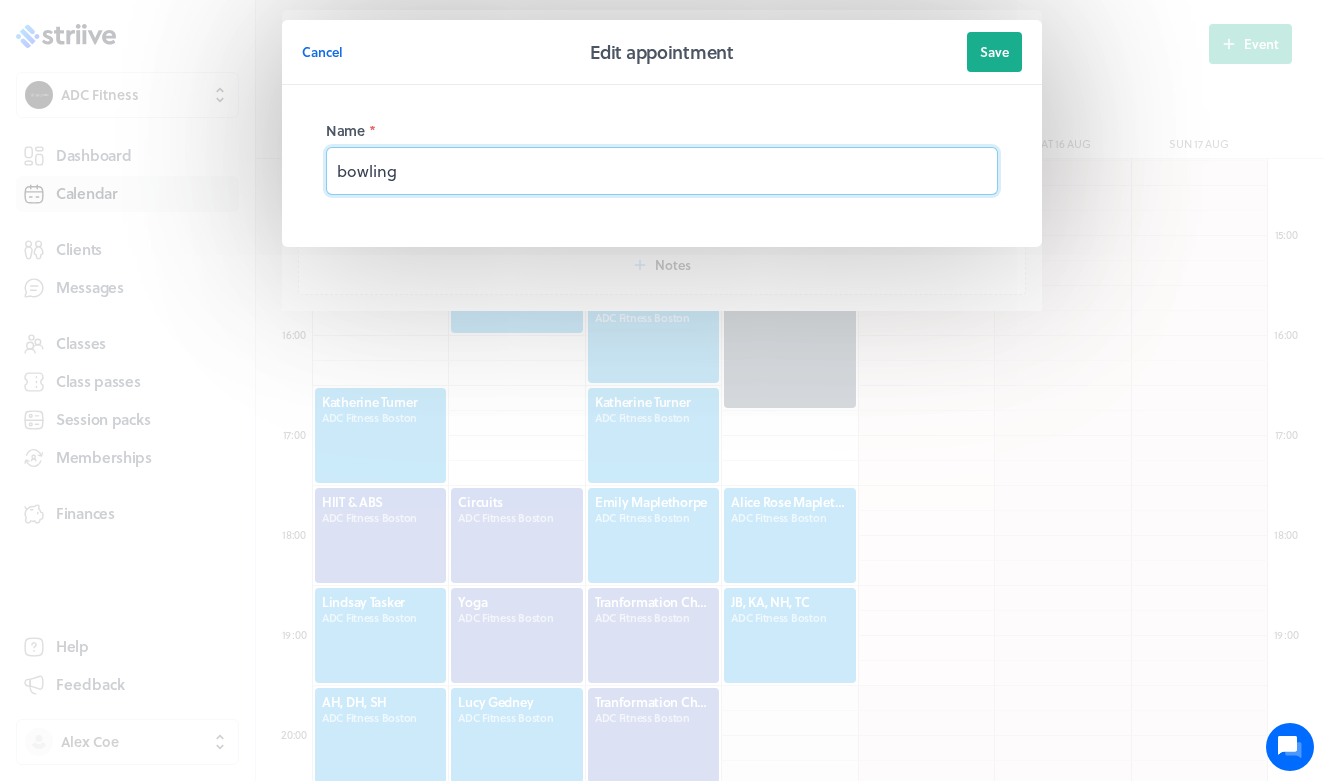 type on "bowling" 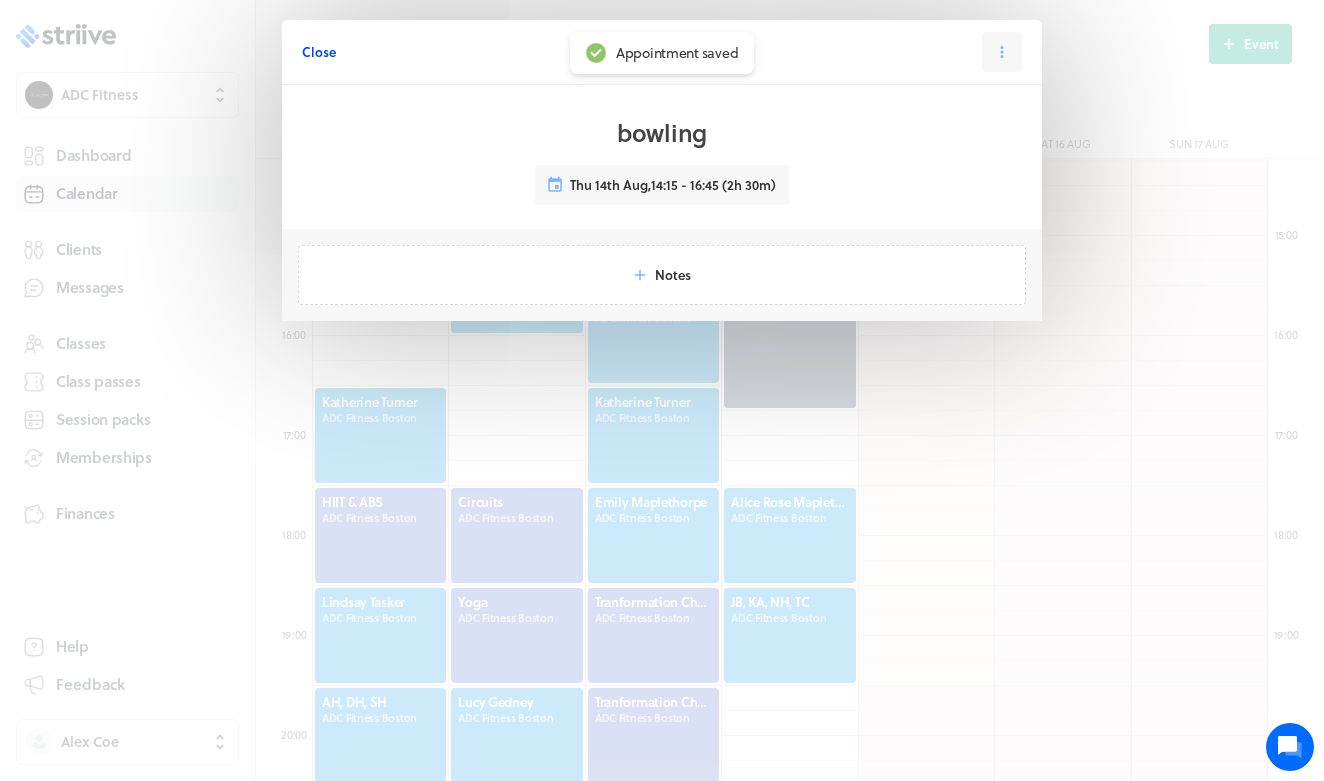 click on "Close" at bounding box center [319, 52] 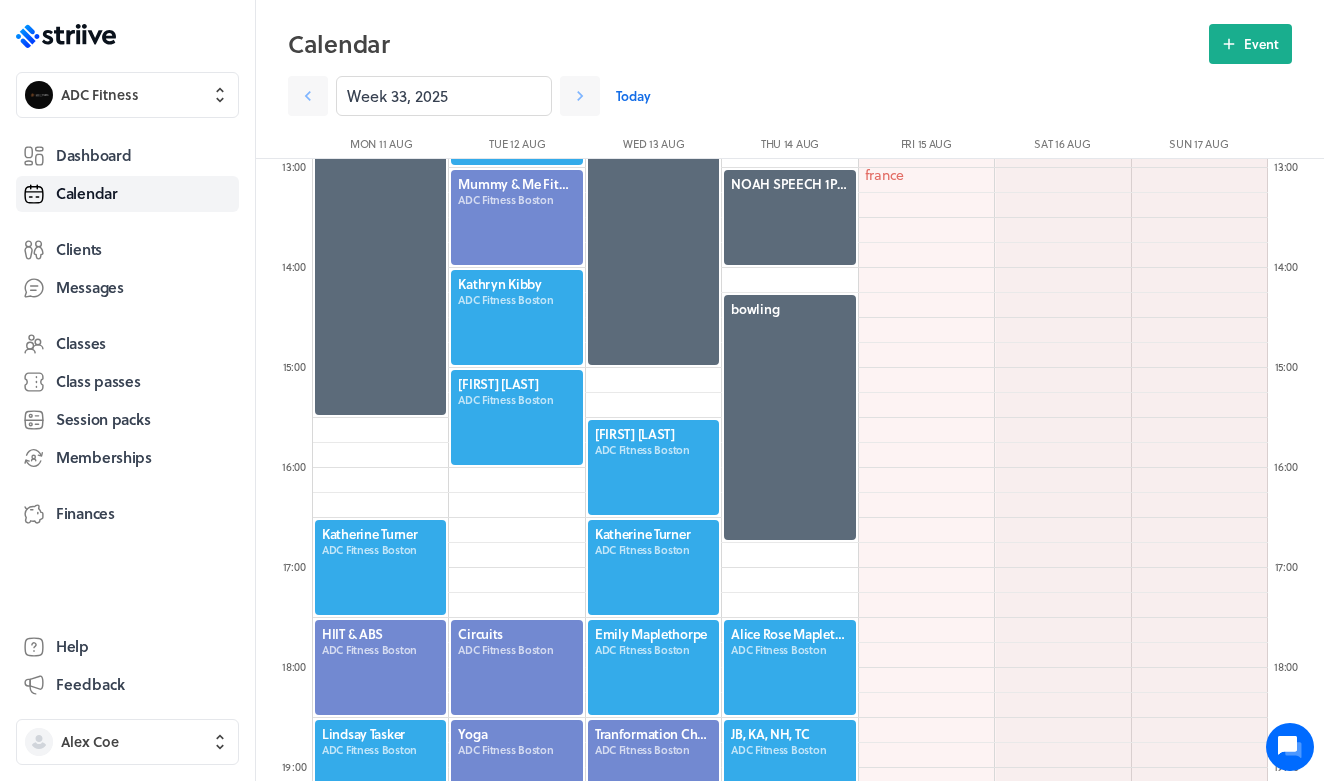 scroll, scrollTop: 1300, scrollLeft: 0, axis: vertical 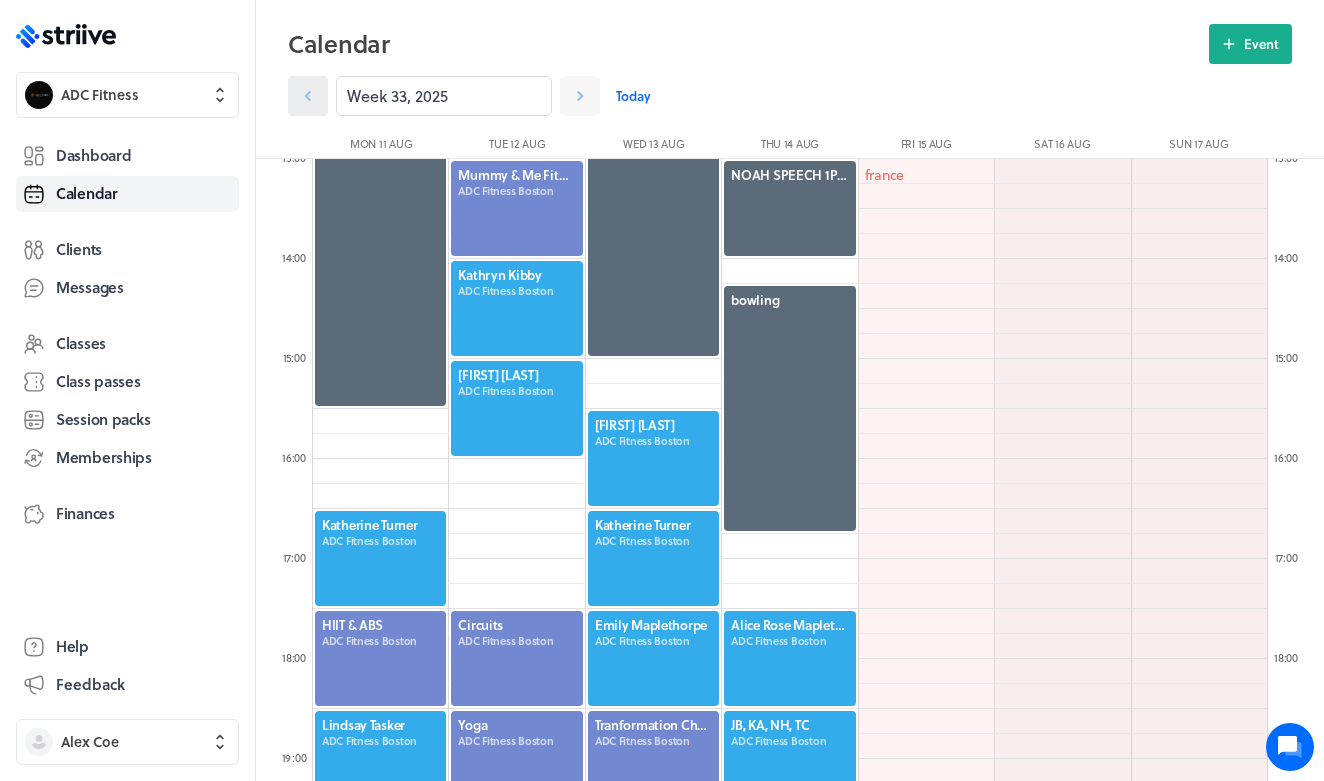 click 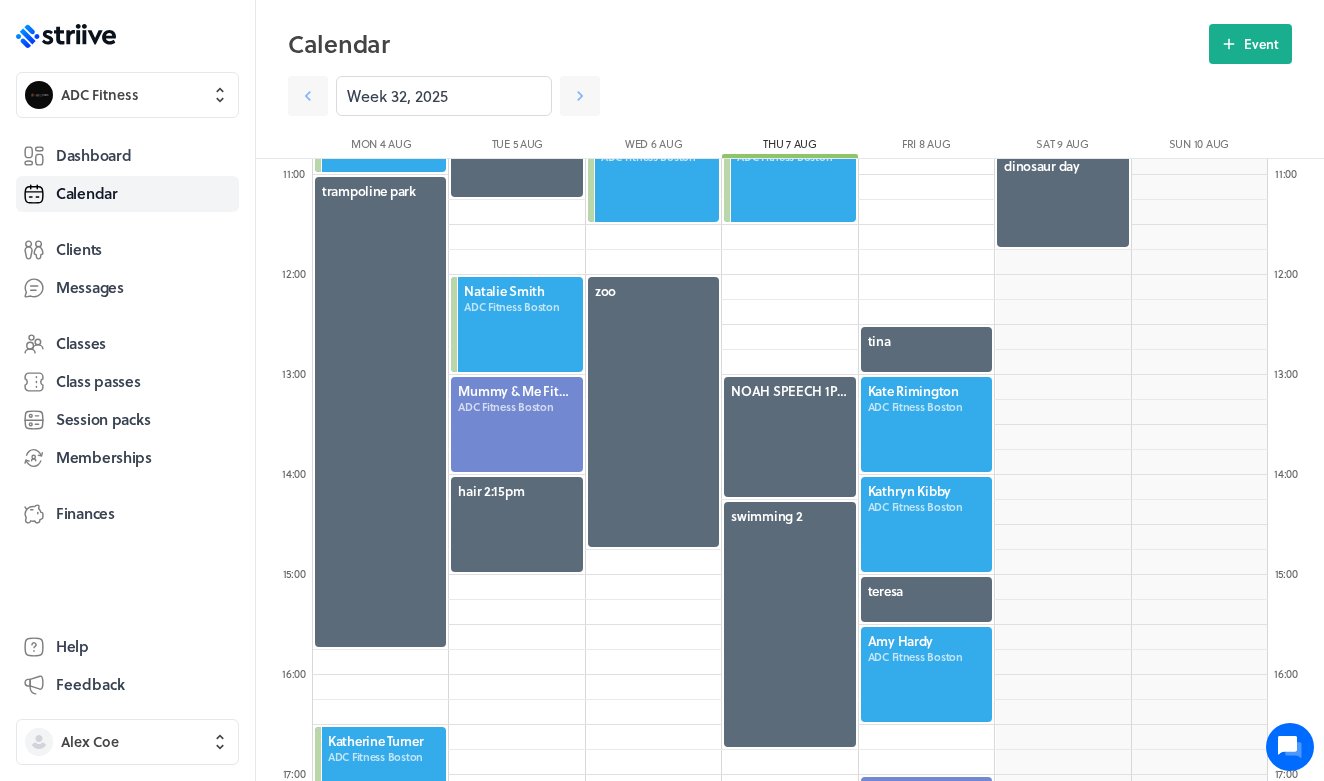 scroll, scrollTop: 1077, scrollLeft: 0, axis: vertical 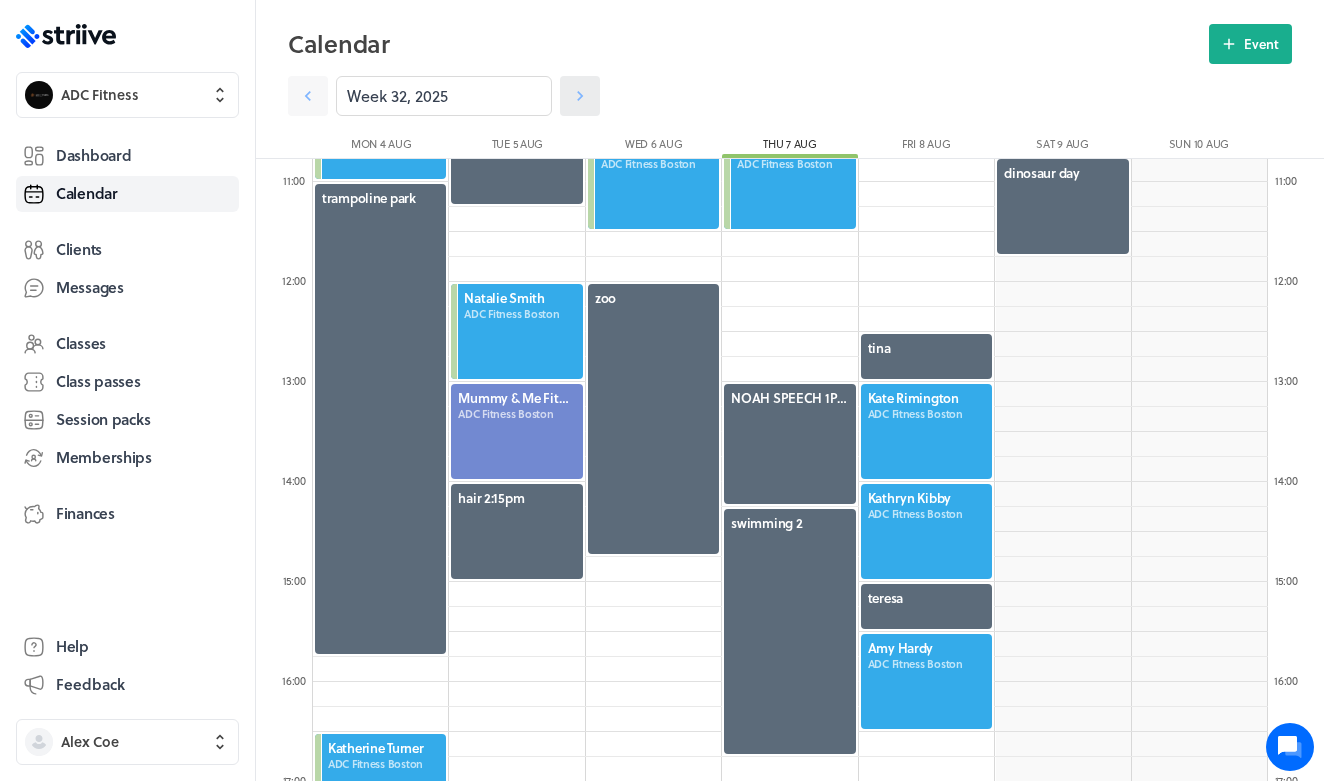 click 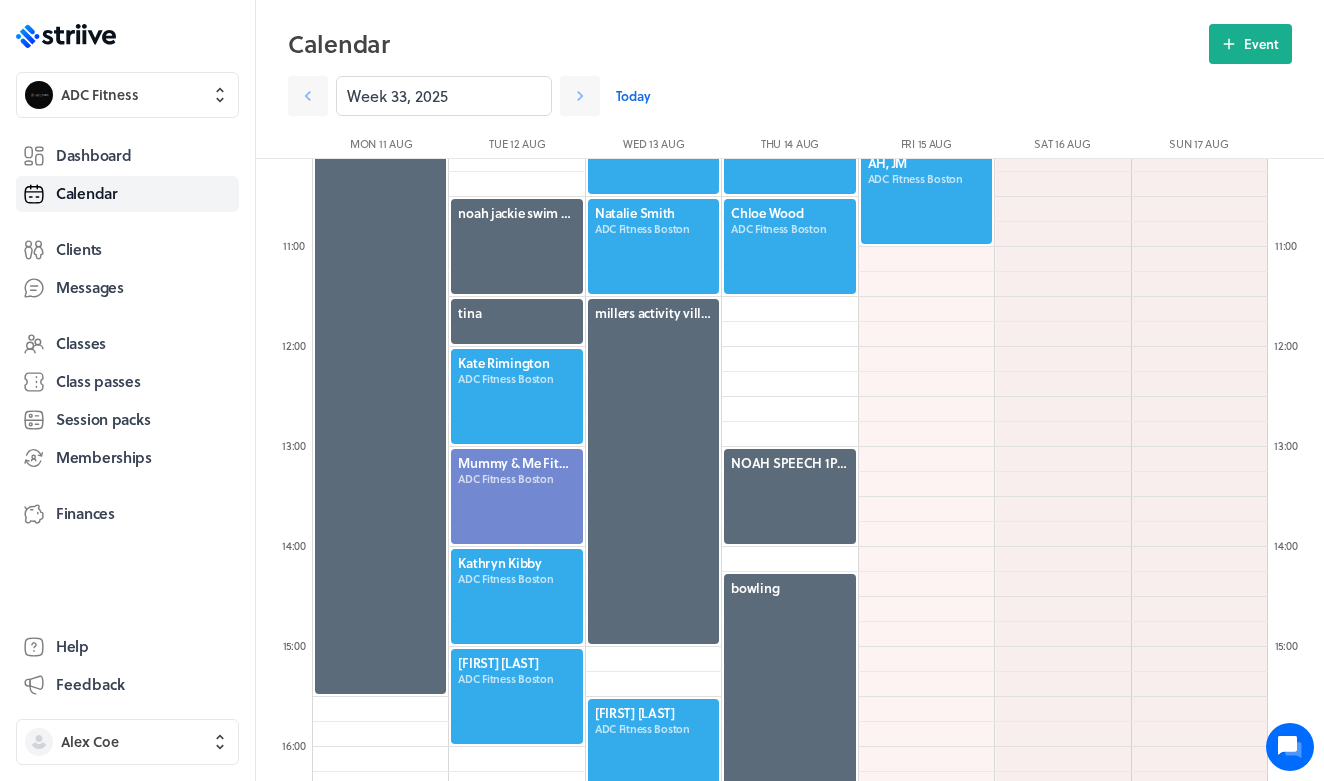 scroll, scrollTop: 909, scrollLeft: 0, axis: vertical 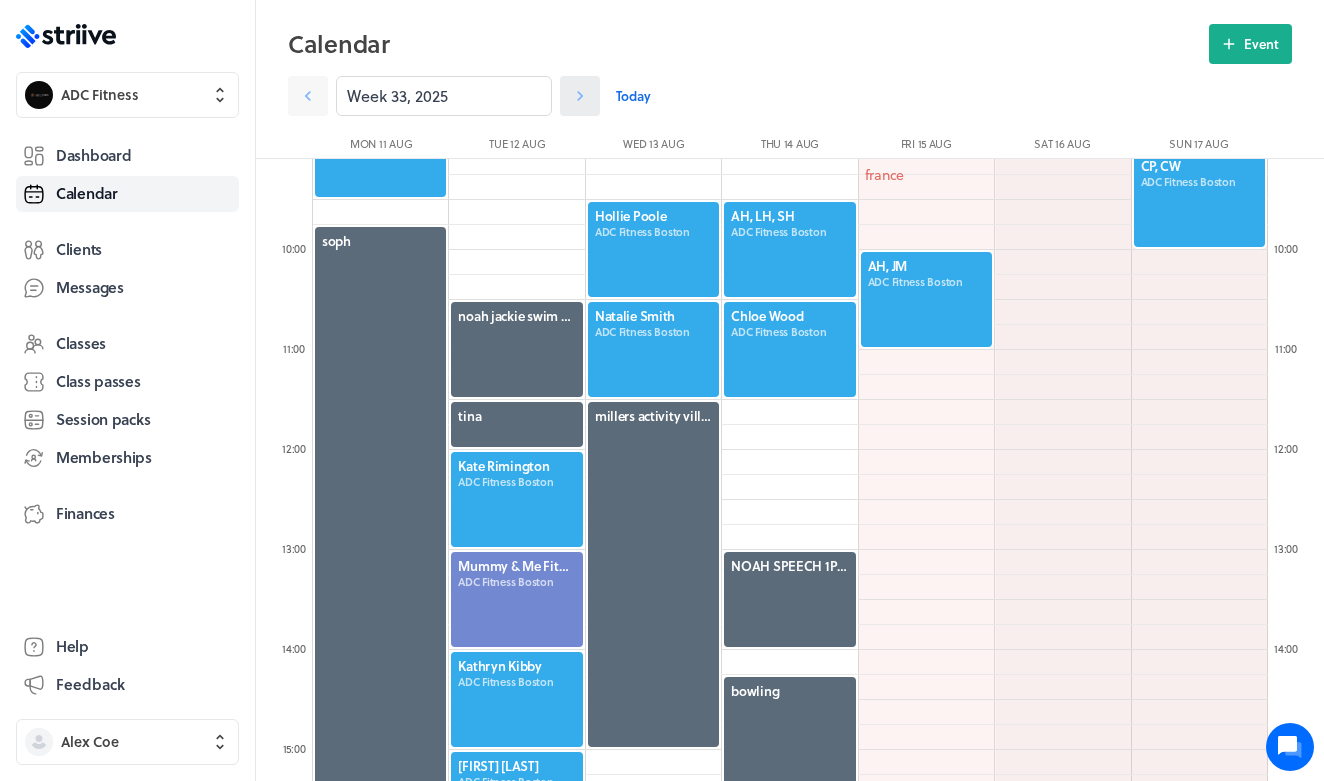 click 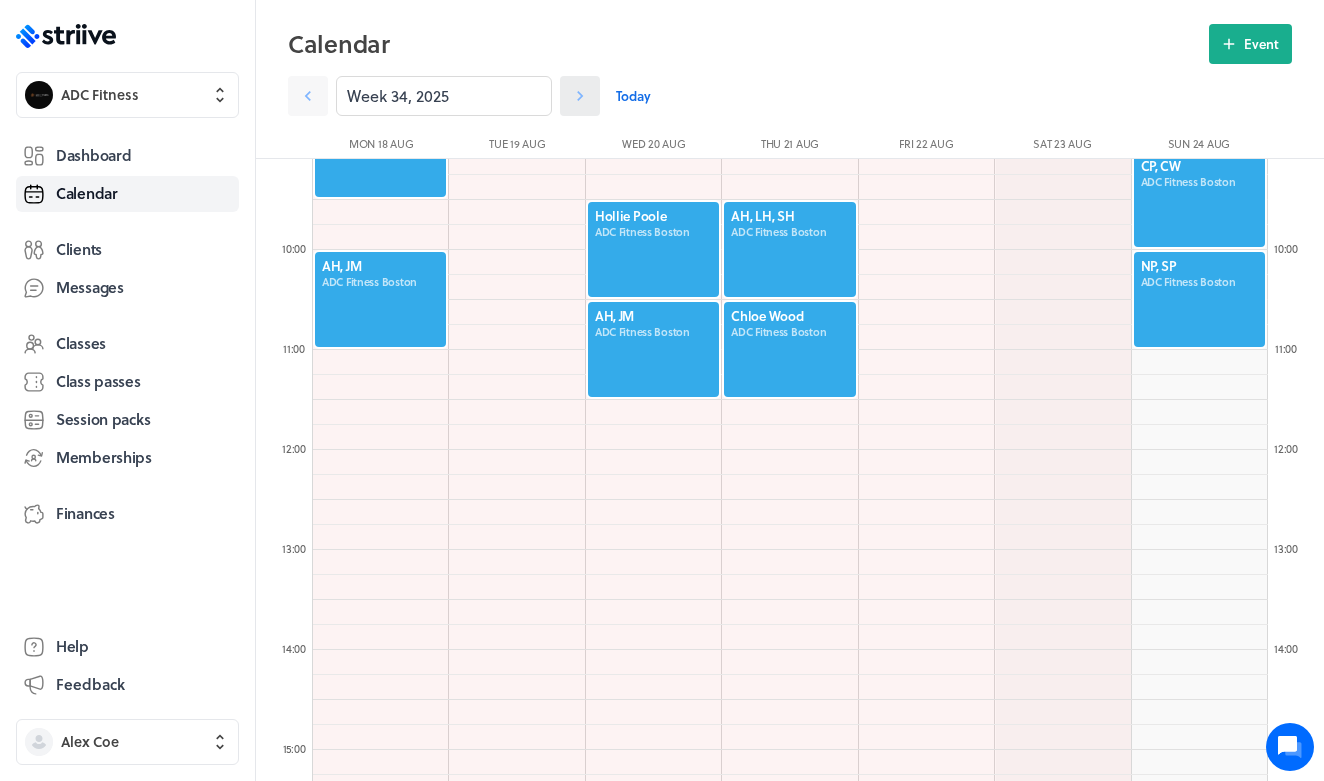 click at bounding box center (580, 96) 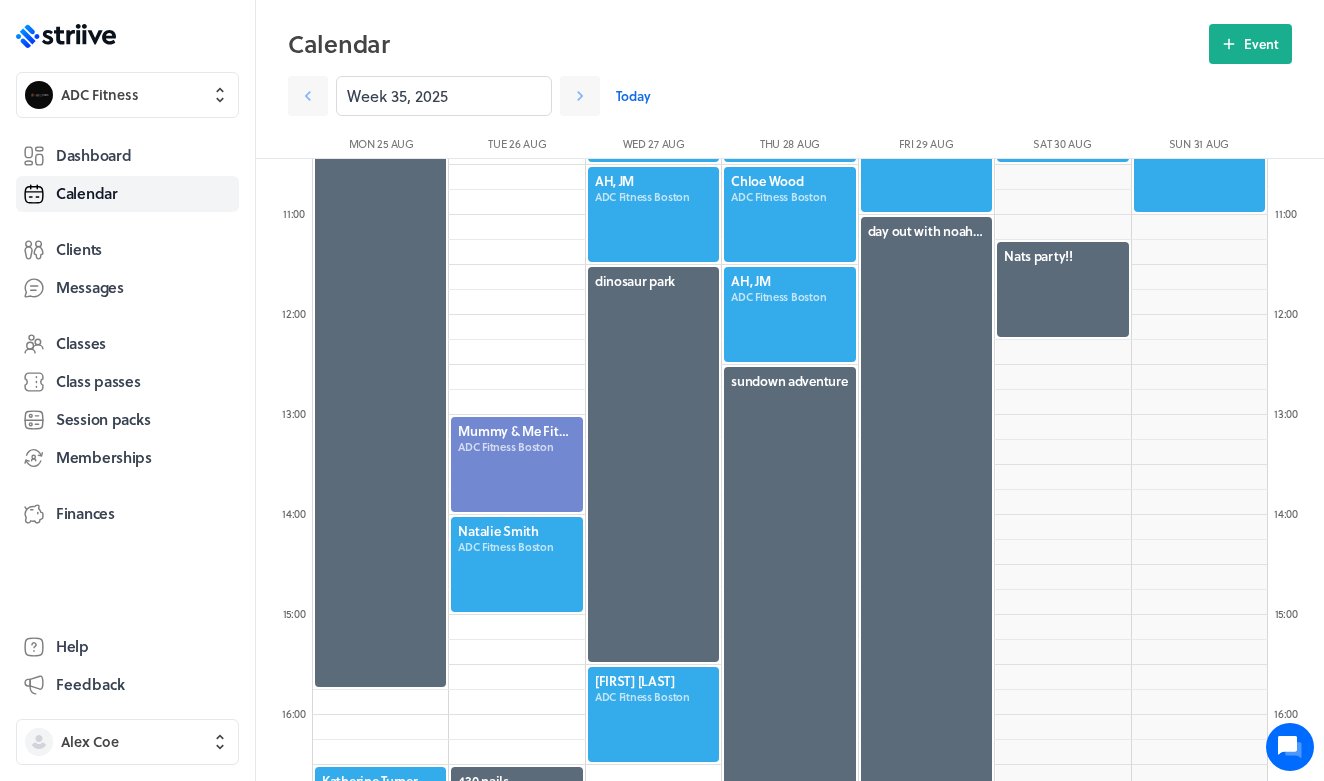 scroll, scrollTop: 1054, scrollLeft: 0, axis: vertical 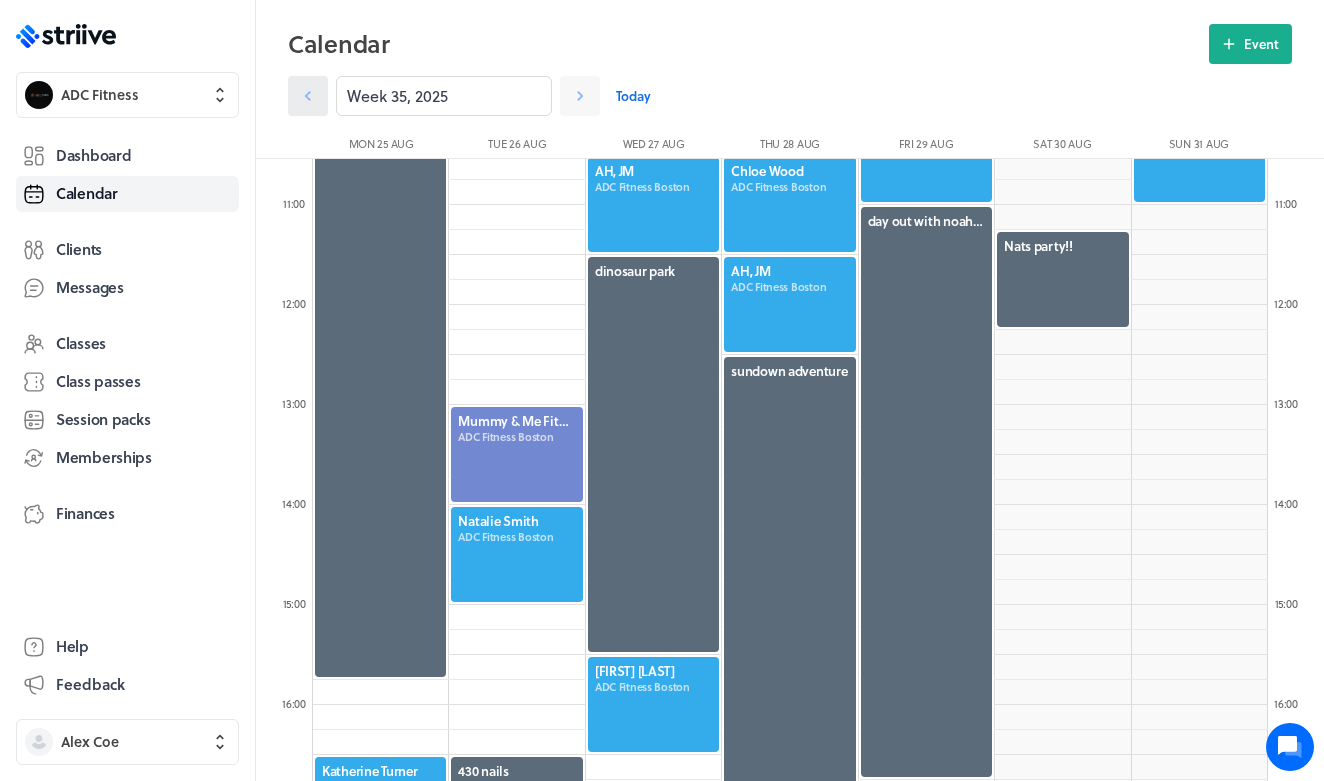 click 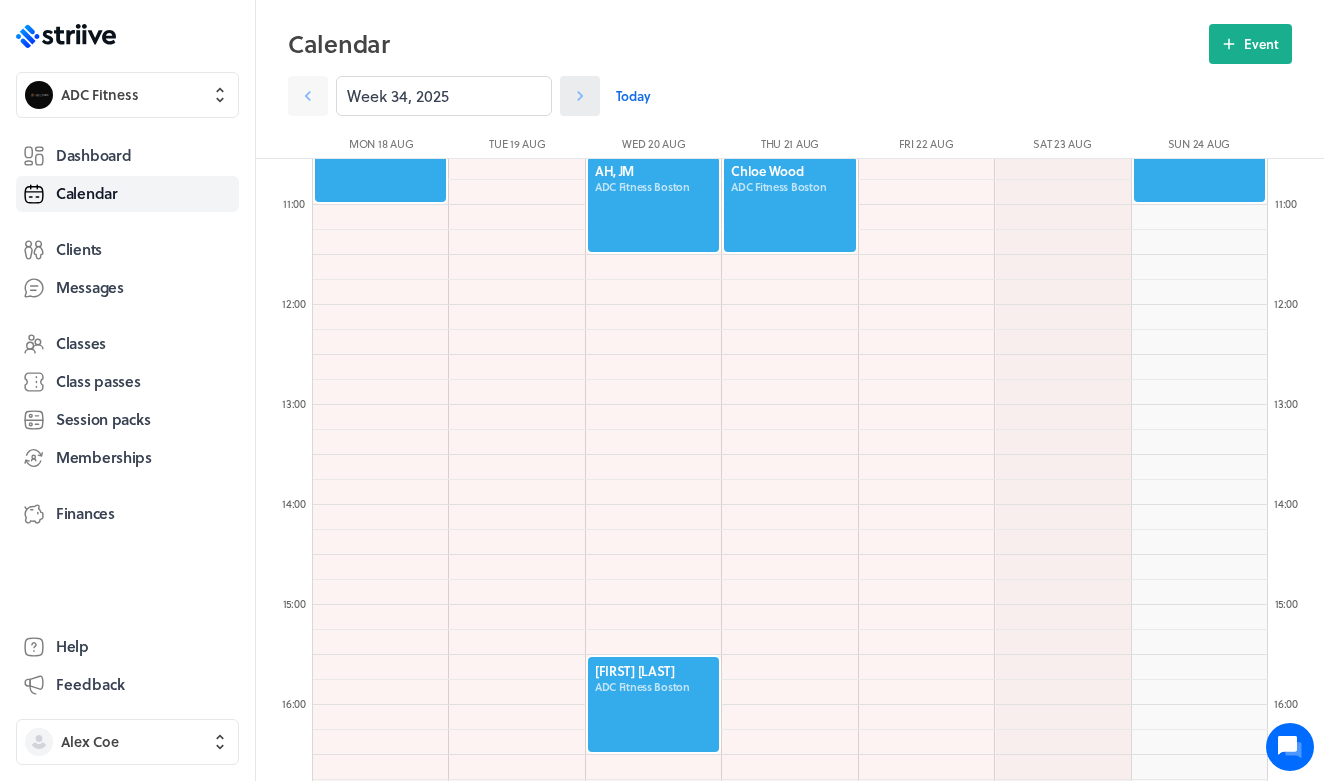 click 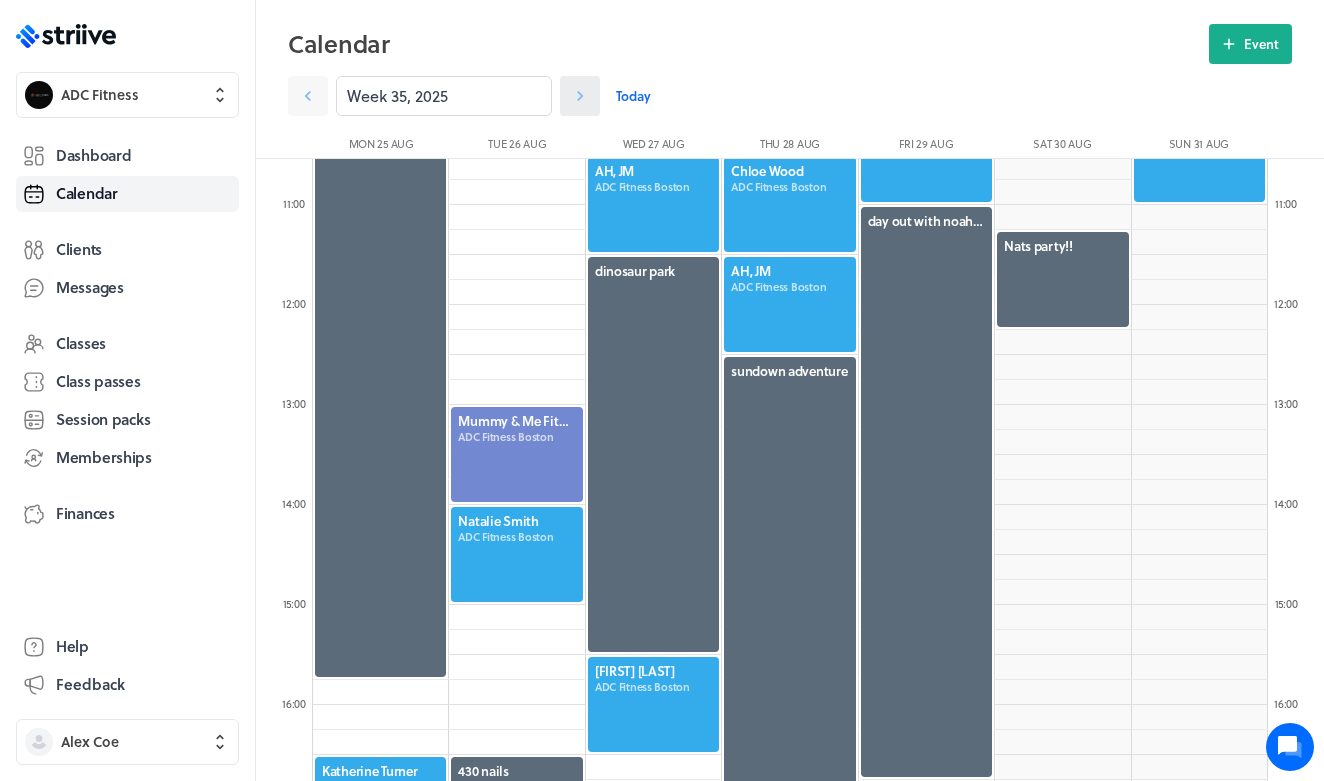 click 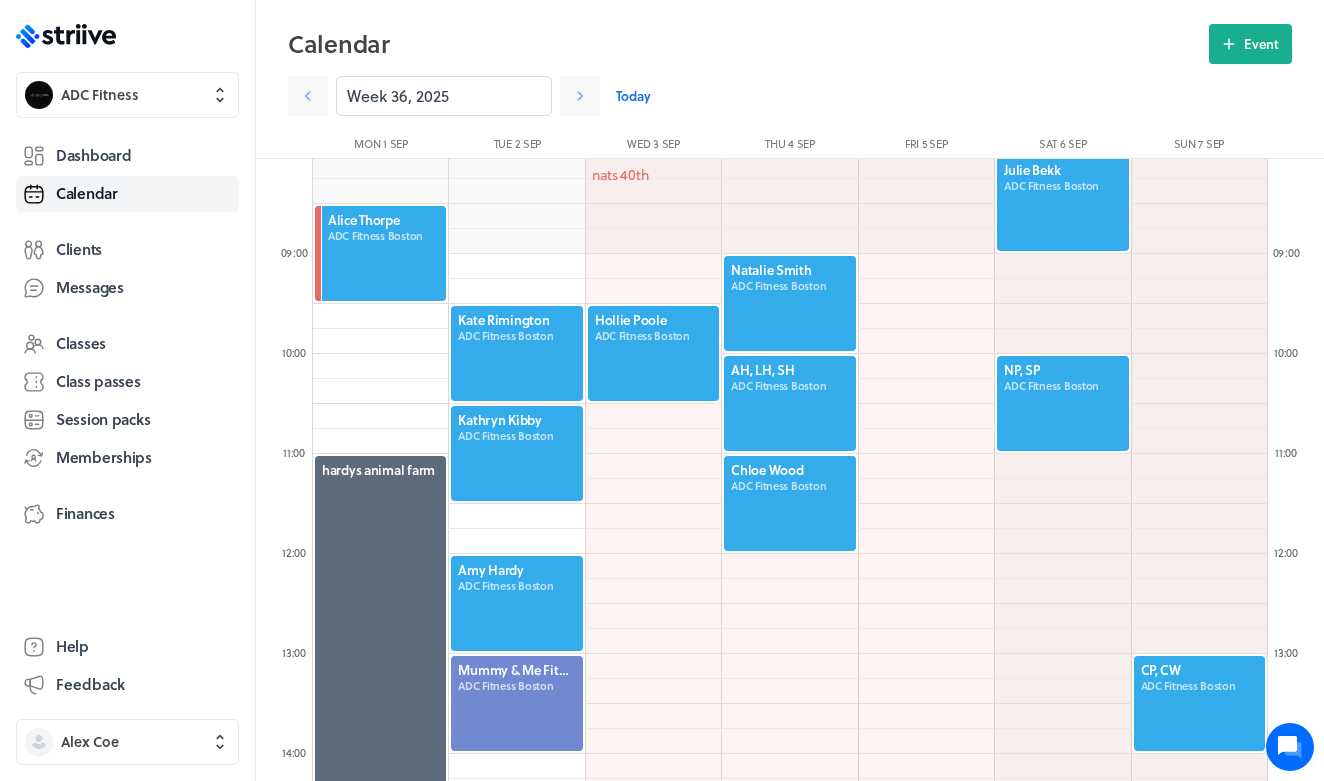 scroll, scrollTop: 672, scrollLeft: 0, axis: vertical 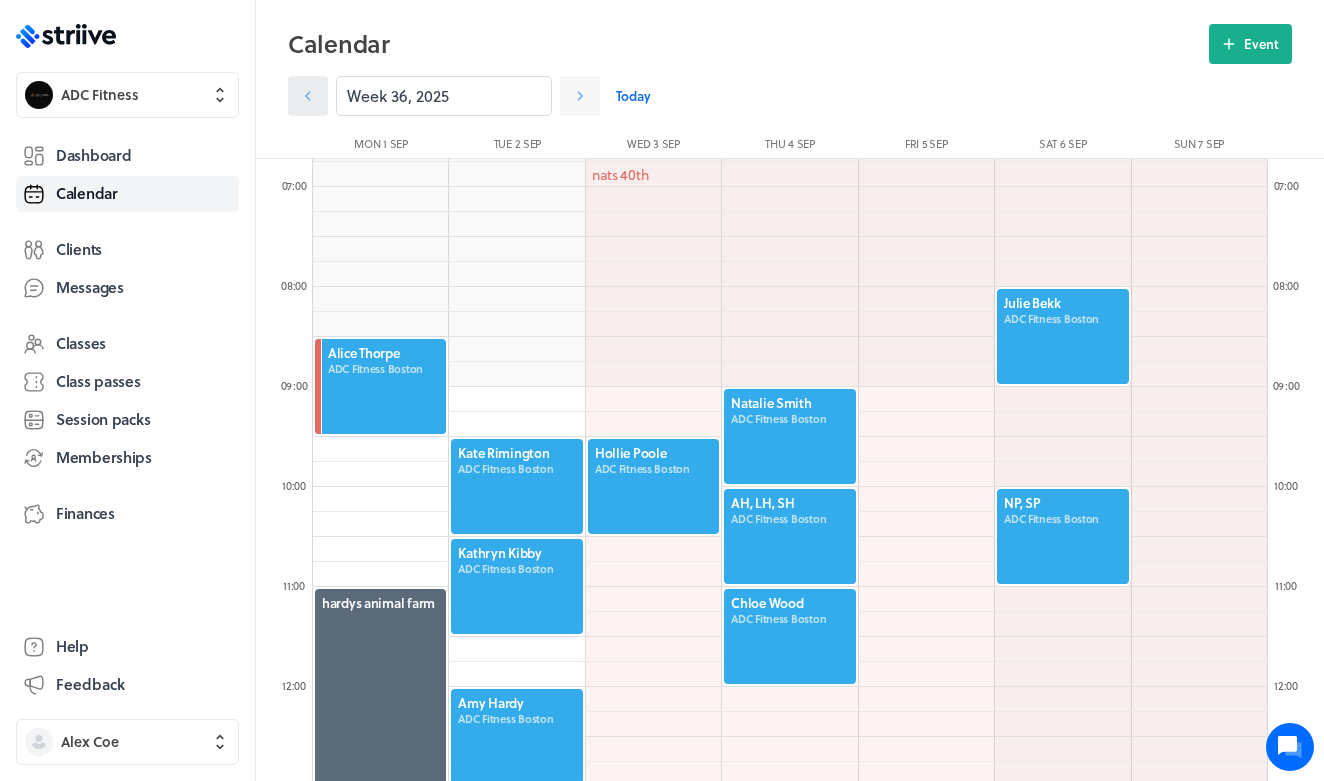 click at bounding box center [308, 96] 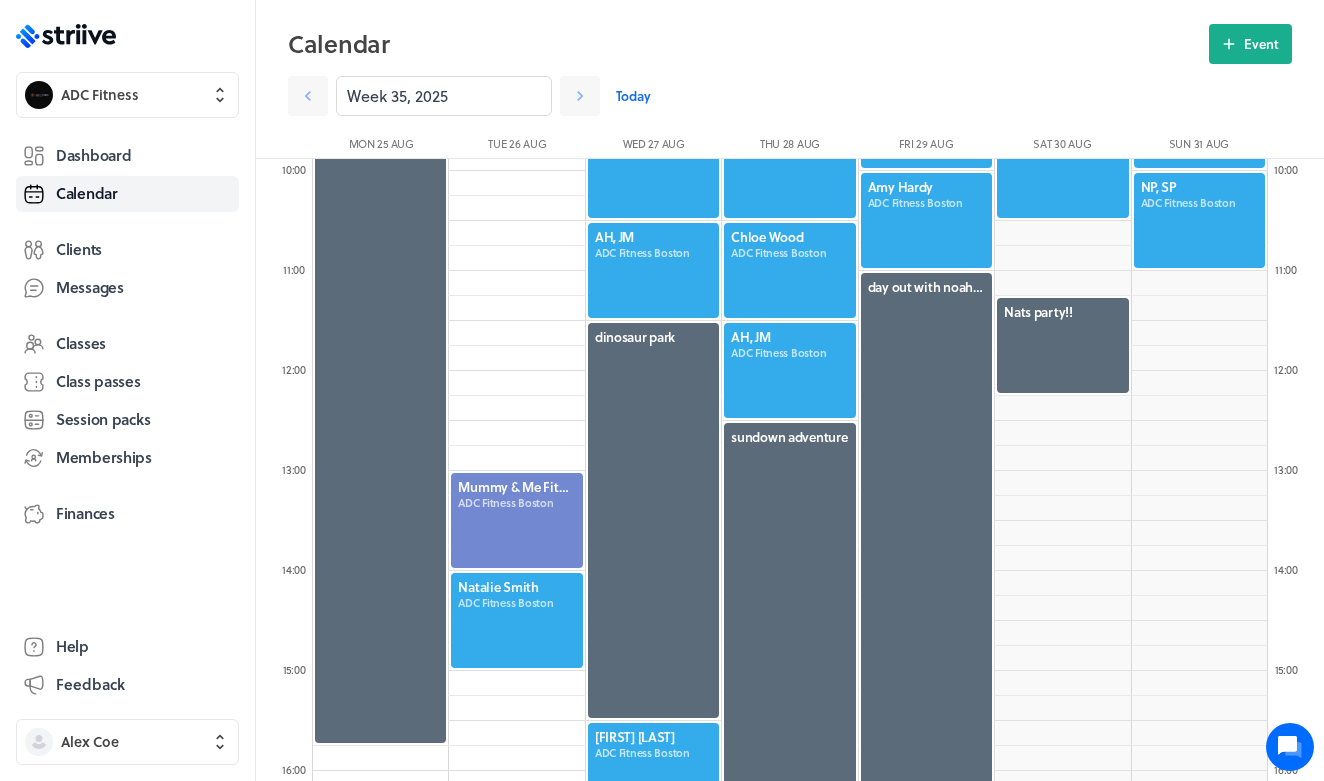scroll, scrollTop: 989, scrollLeft: 0, axis: vertical 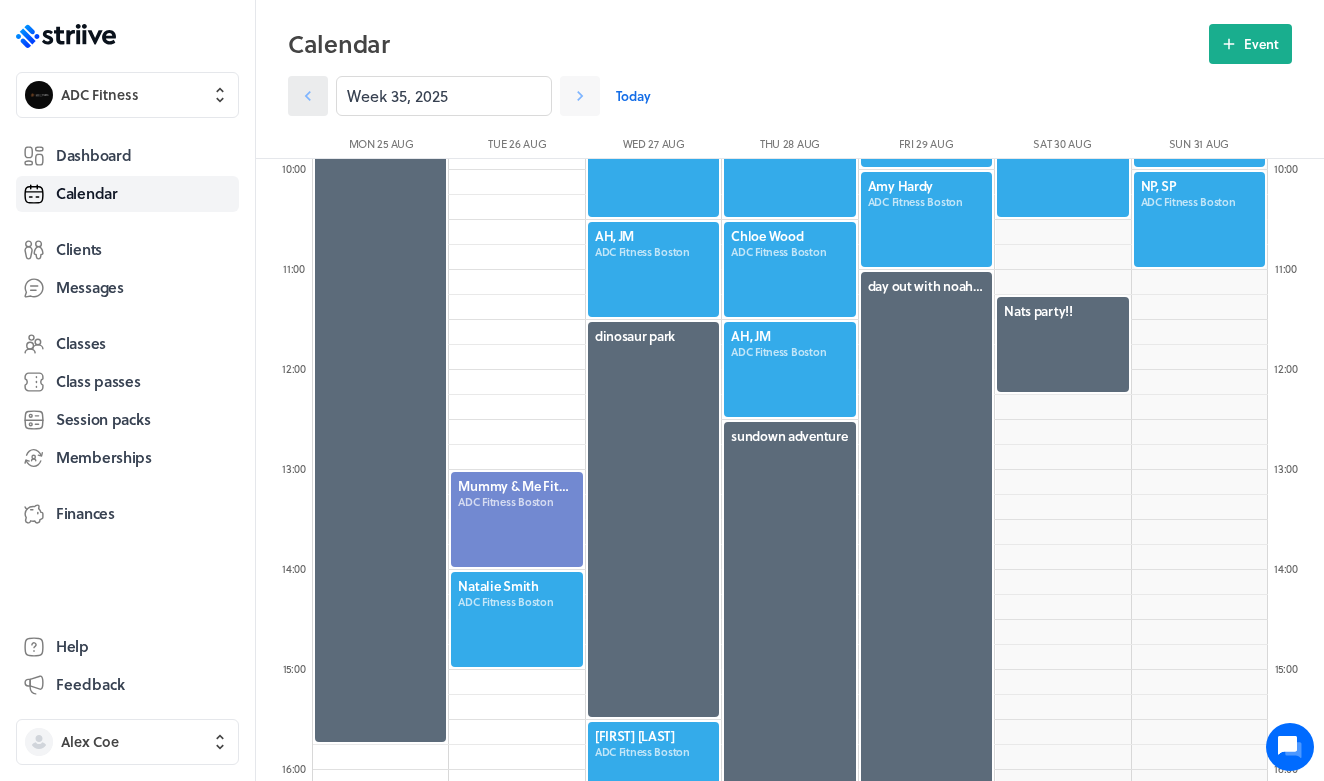click 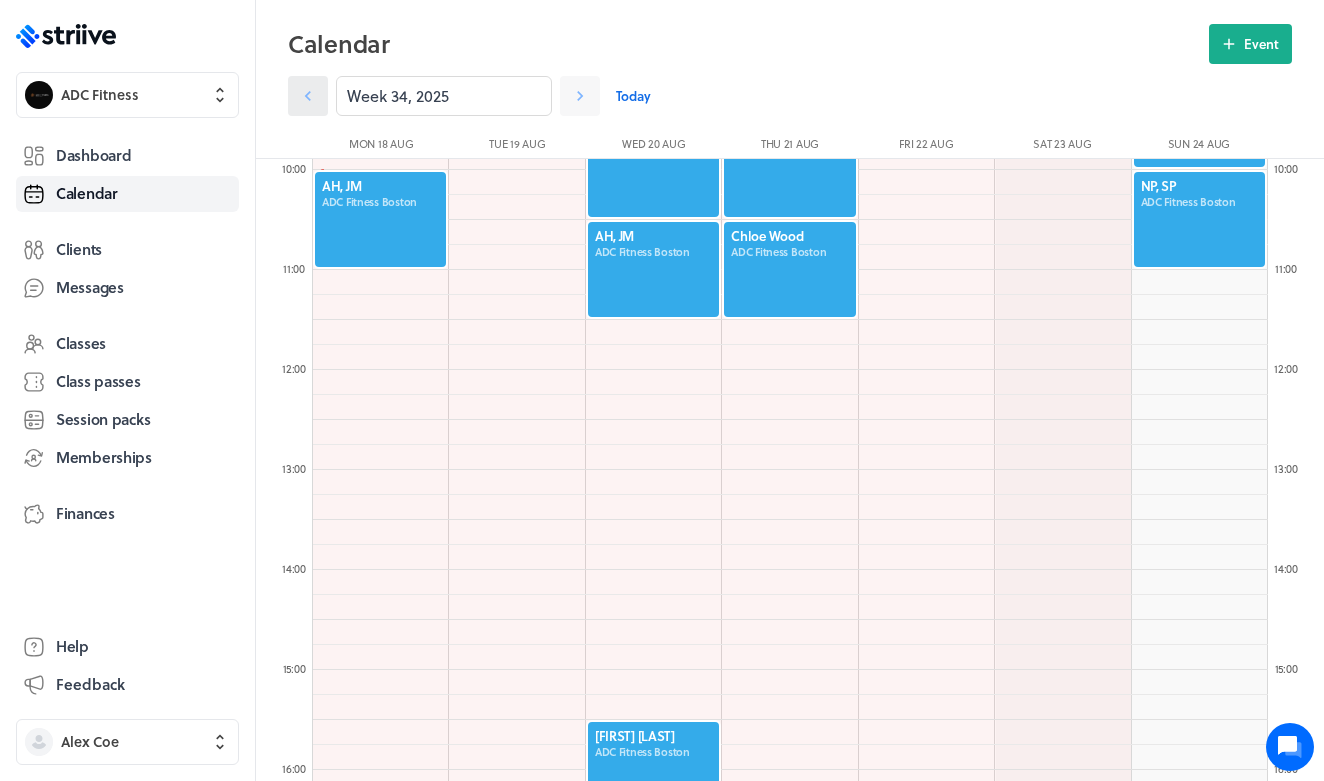 click 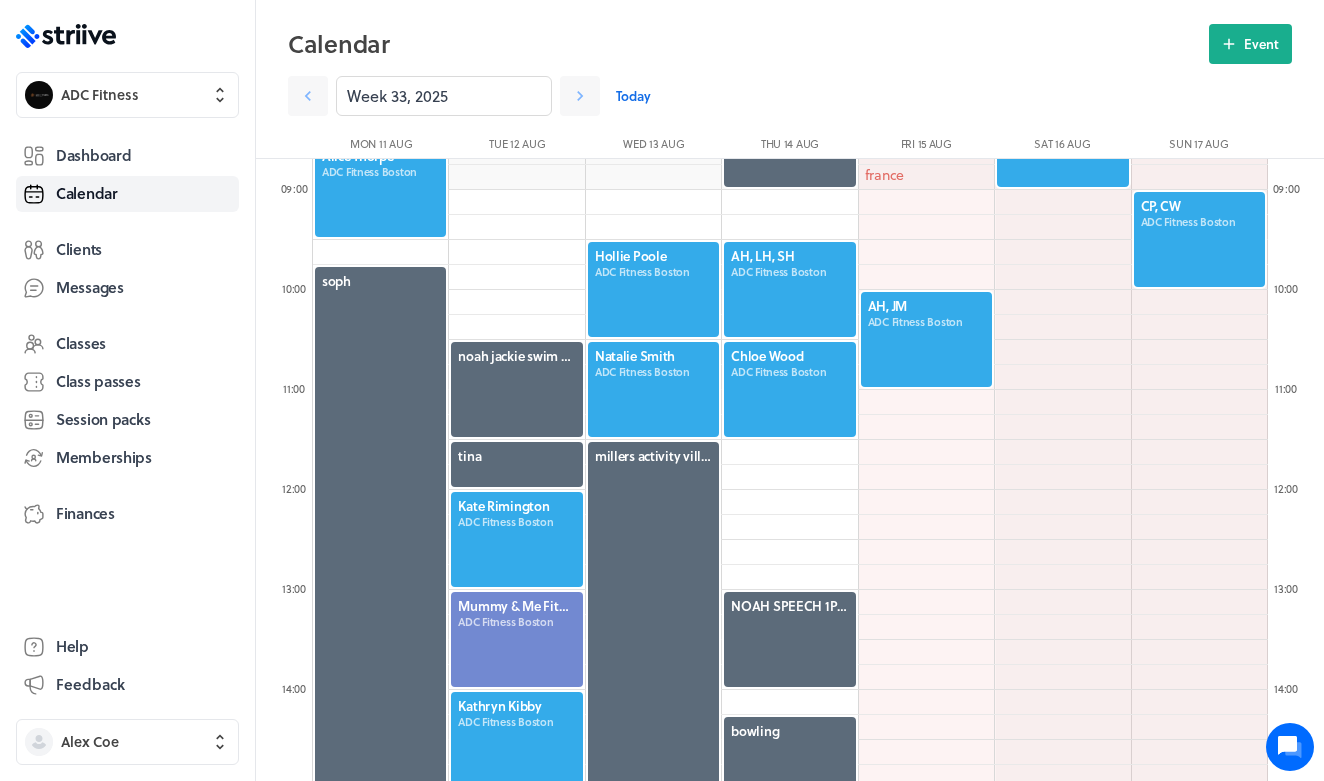 scroll, scrollTop: 868, scrollLeft: 0, axis: vertical 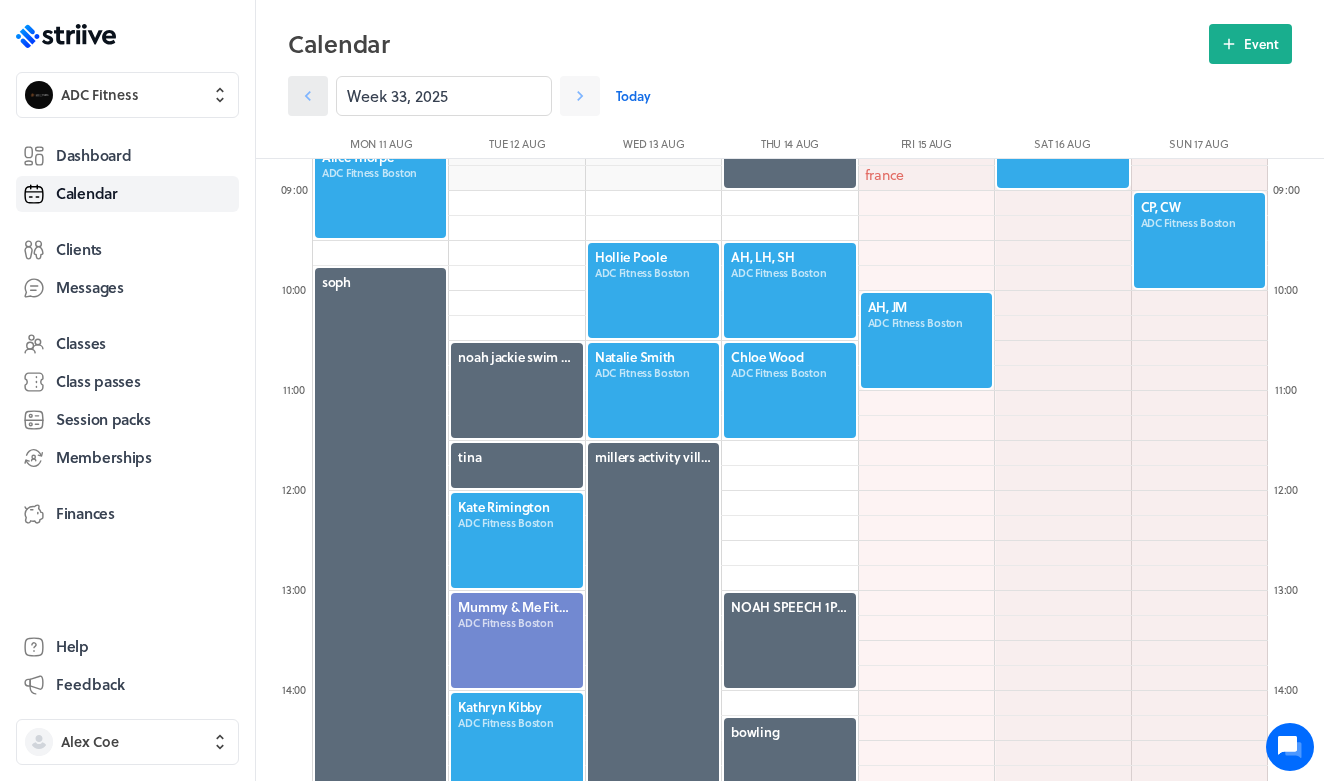 click at bounding box center (308, 96) 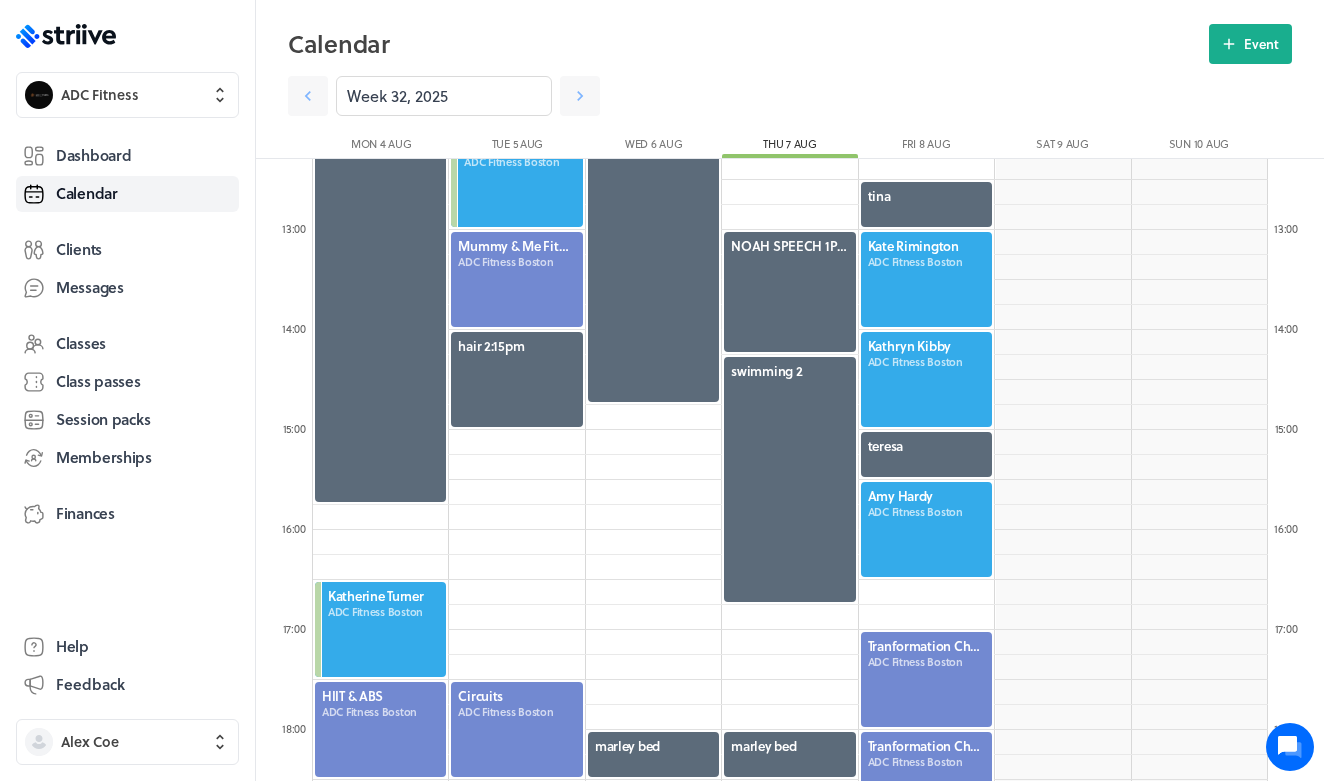 scroll, scrollTop: 1230, scrollLeft: 0, axis: vertical 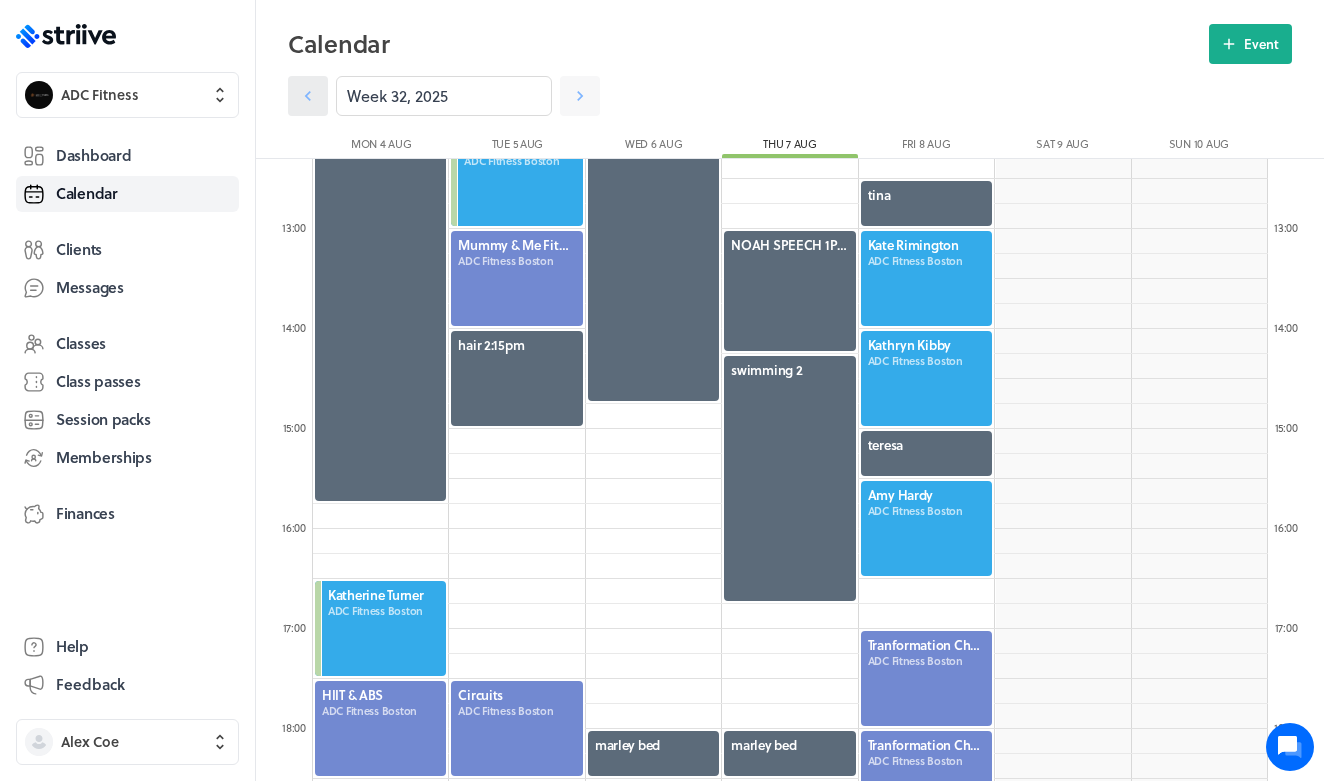 click 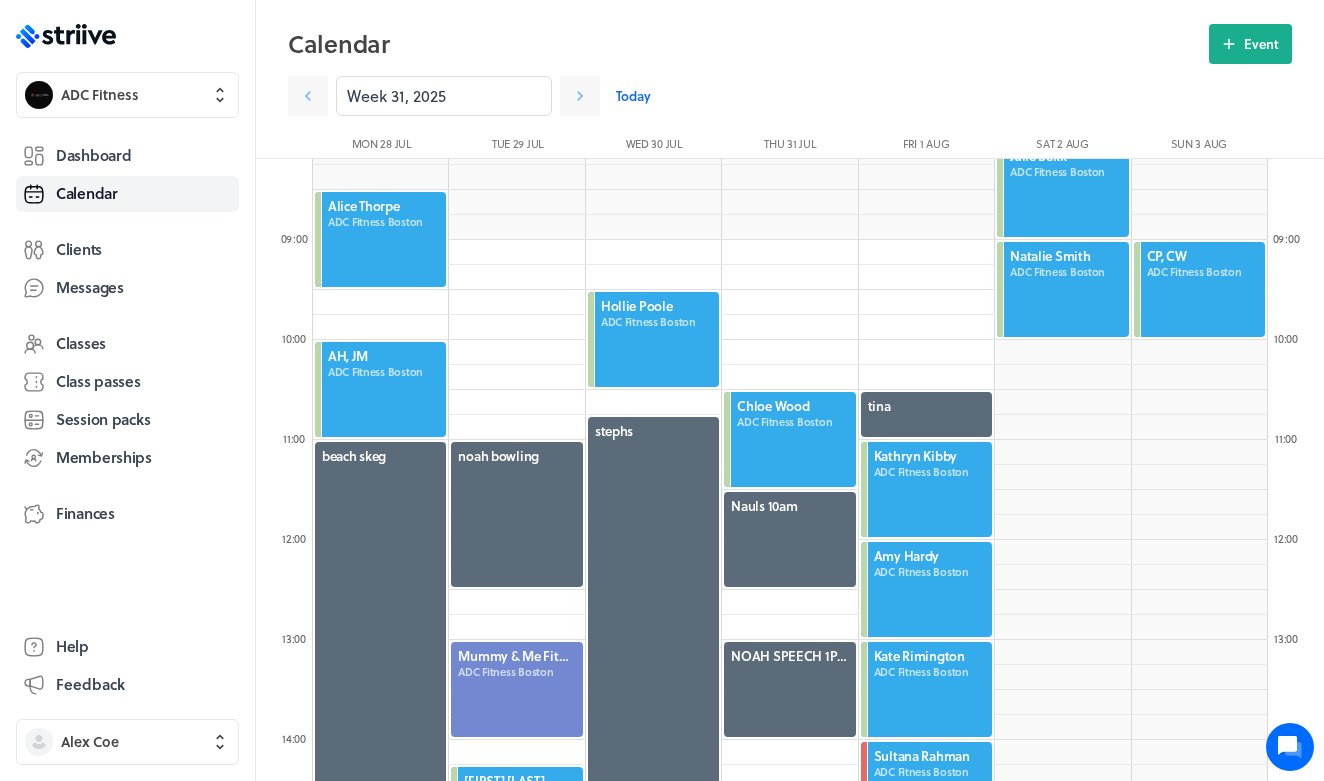 scroll, scrollTop: 998, scrollLeft: 0, axis: vertical 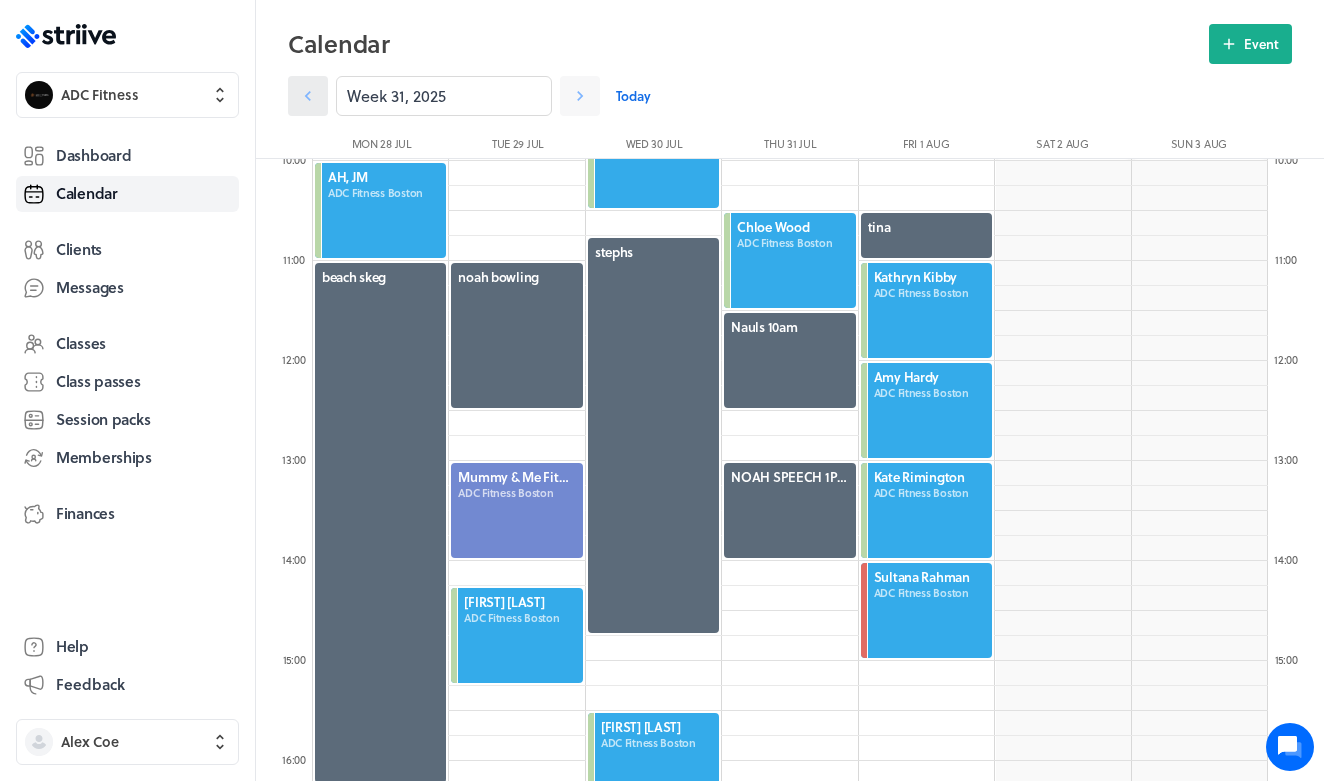 click 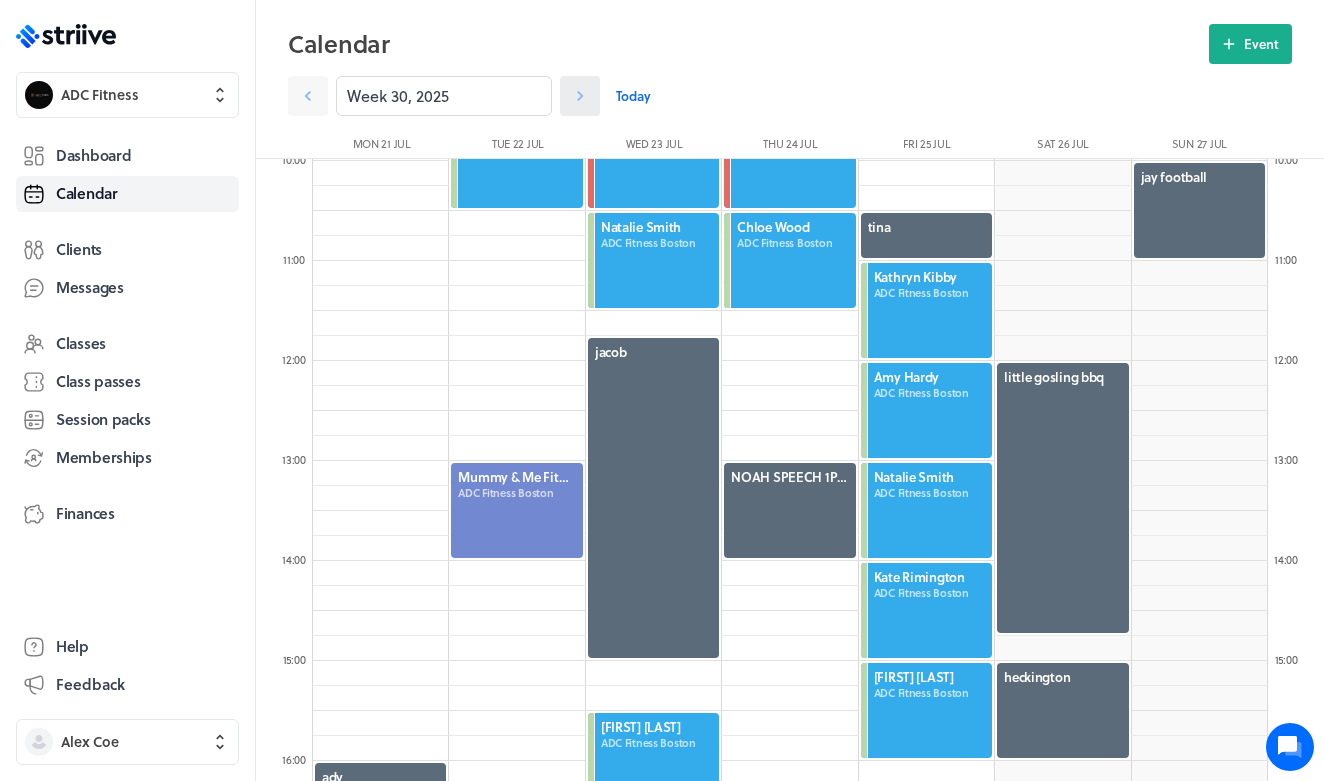 click 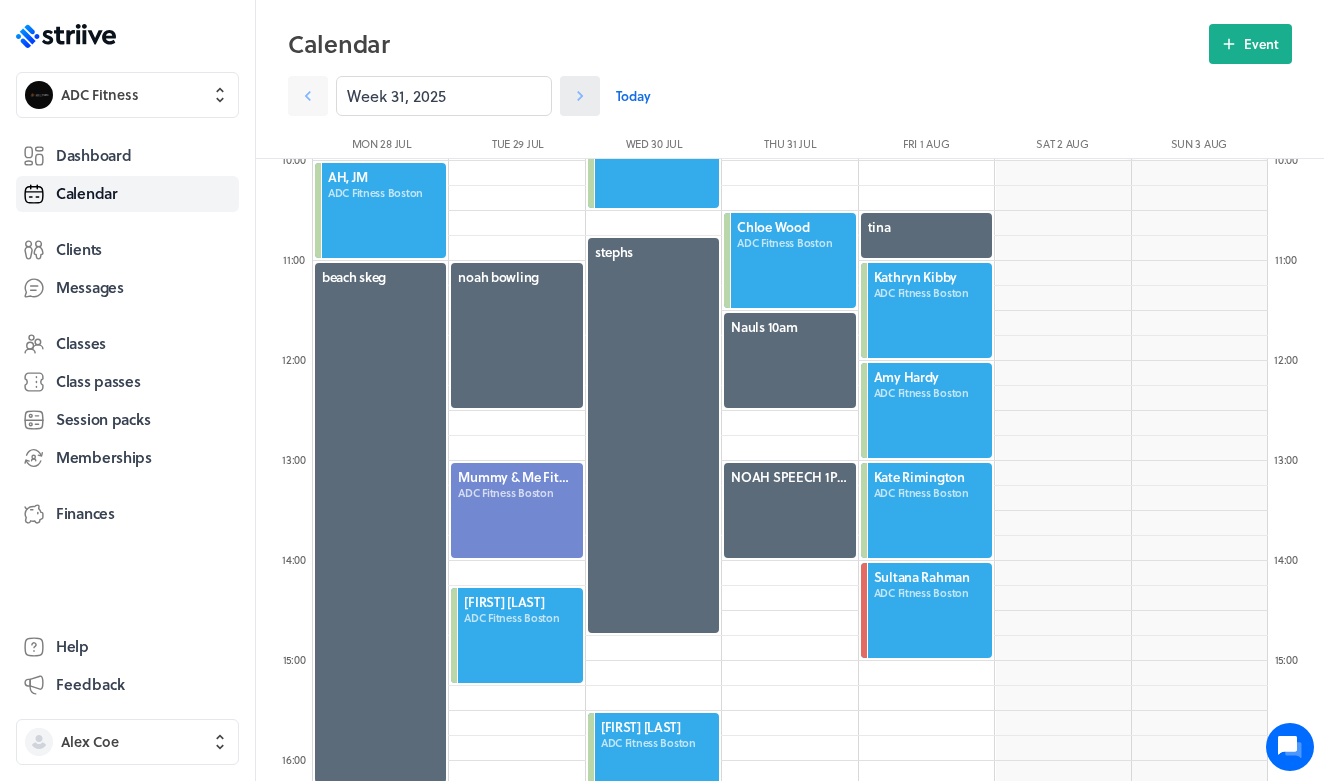 click 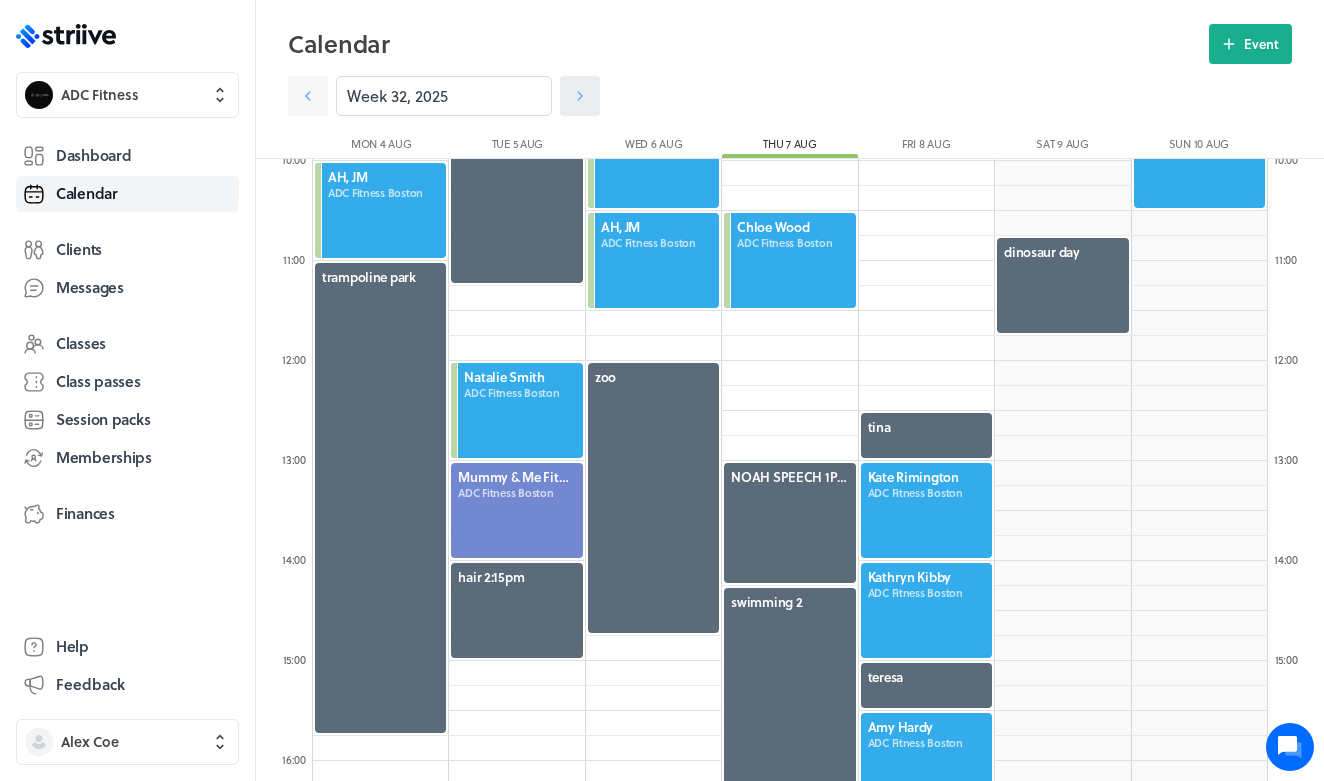 click 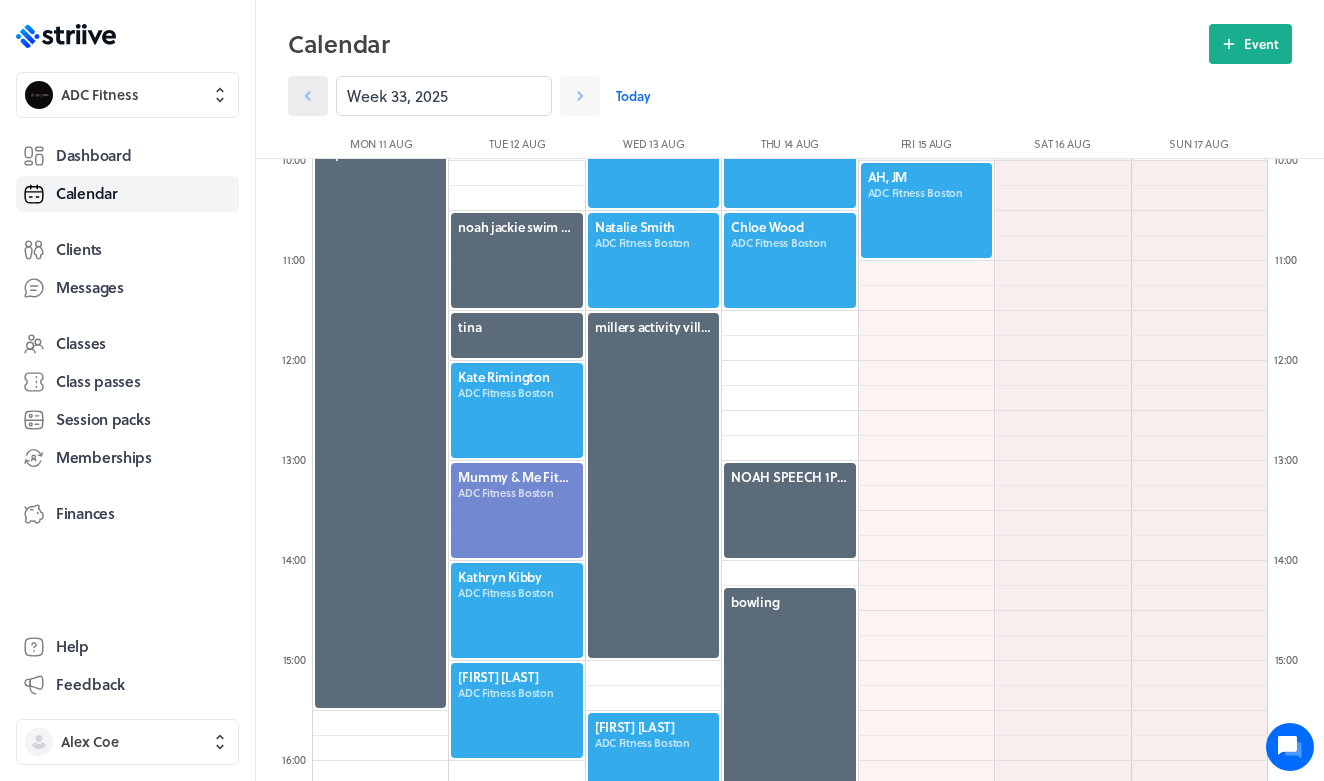 click 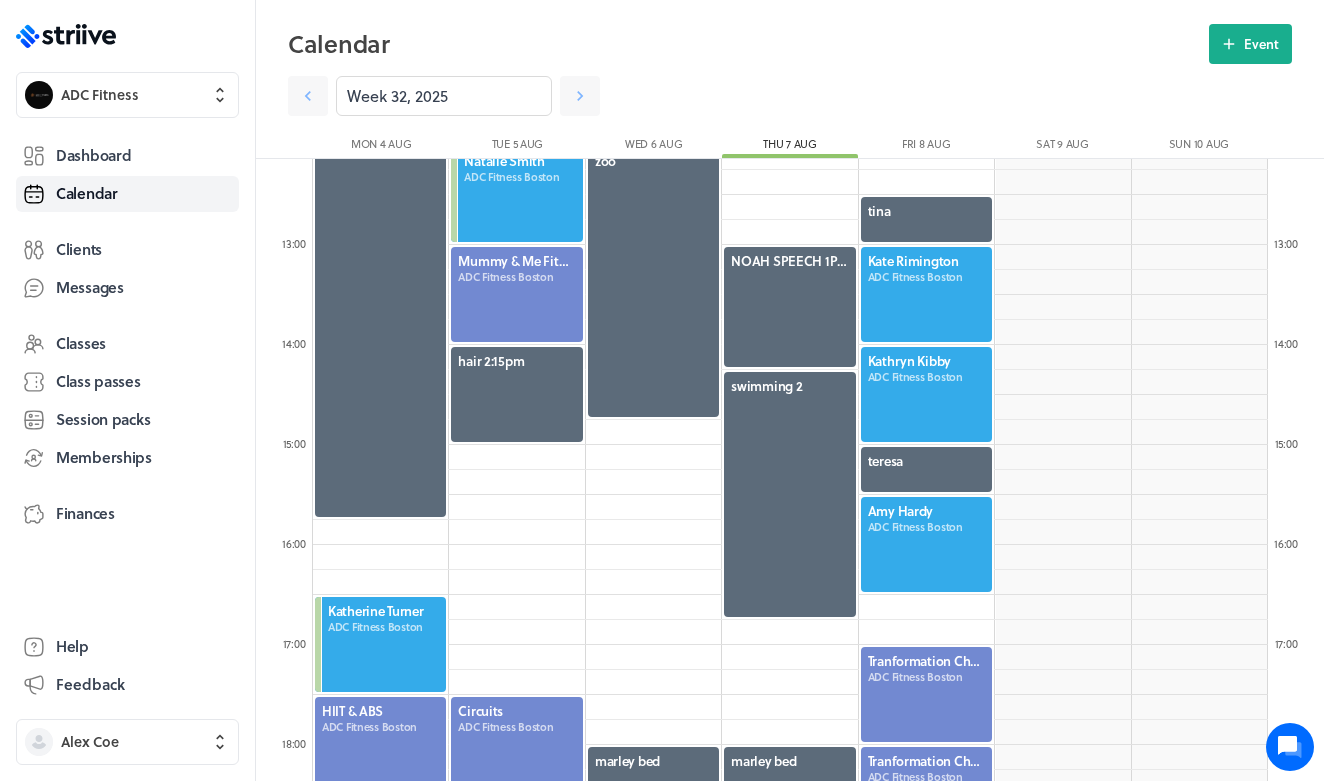 scroll, scrollTop: 1204, scrollLeft: 0, axis: vertical 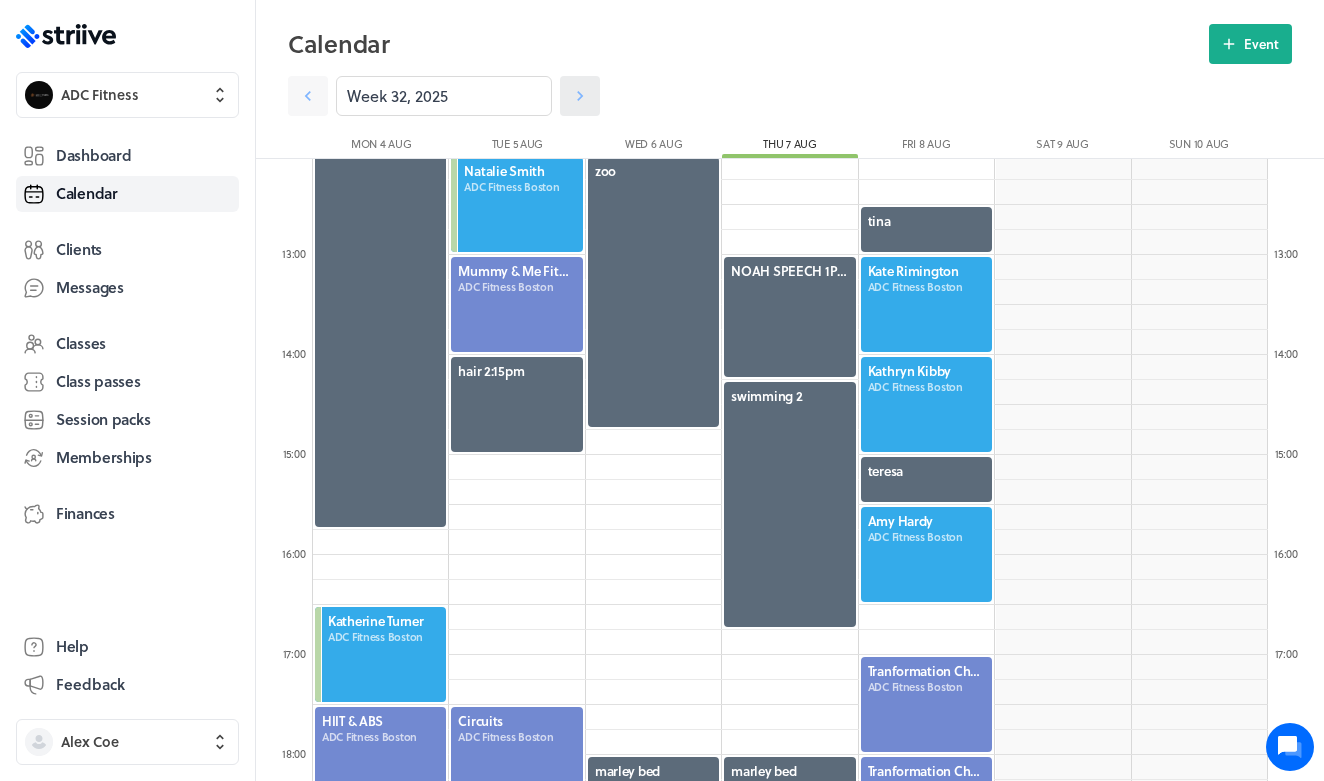 click 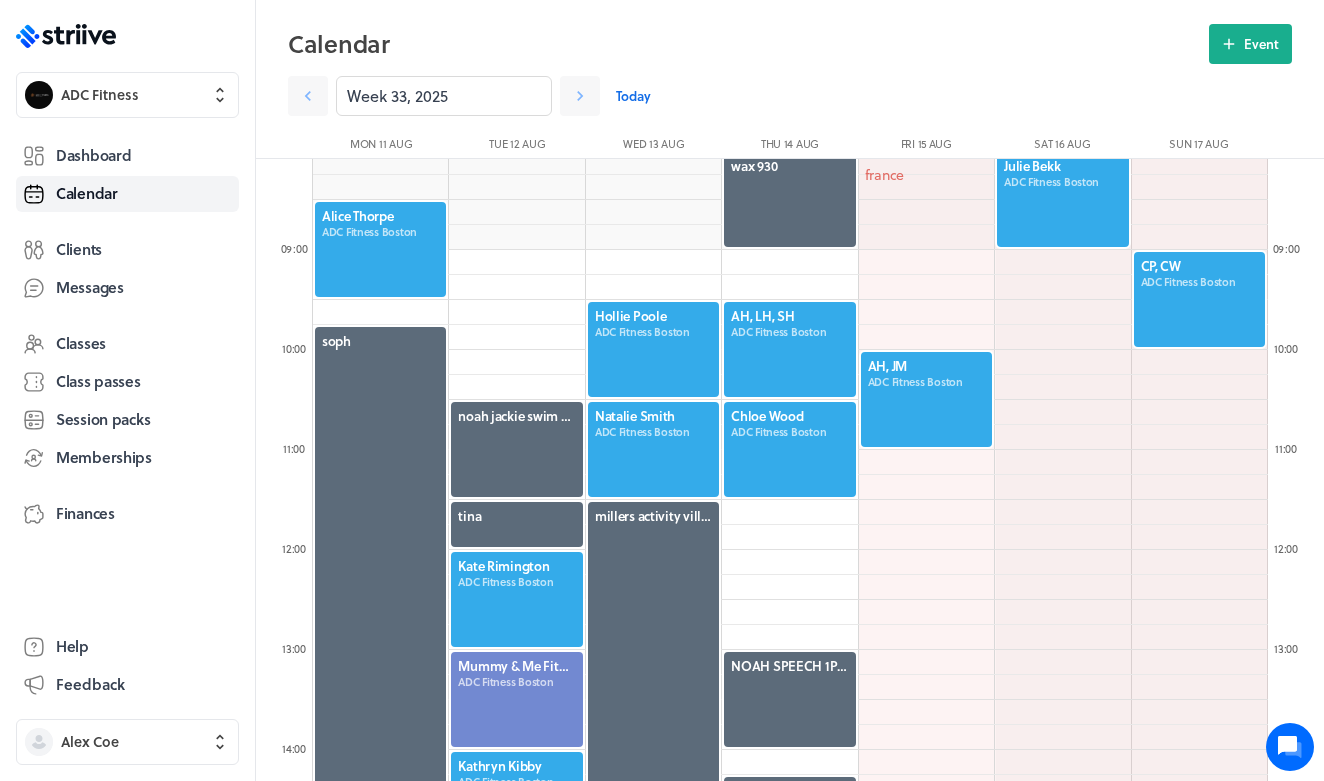 scroll, scrollTop: 810, scrollLeft: 0, axis: vertical 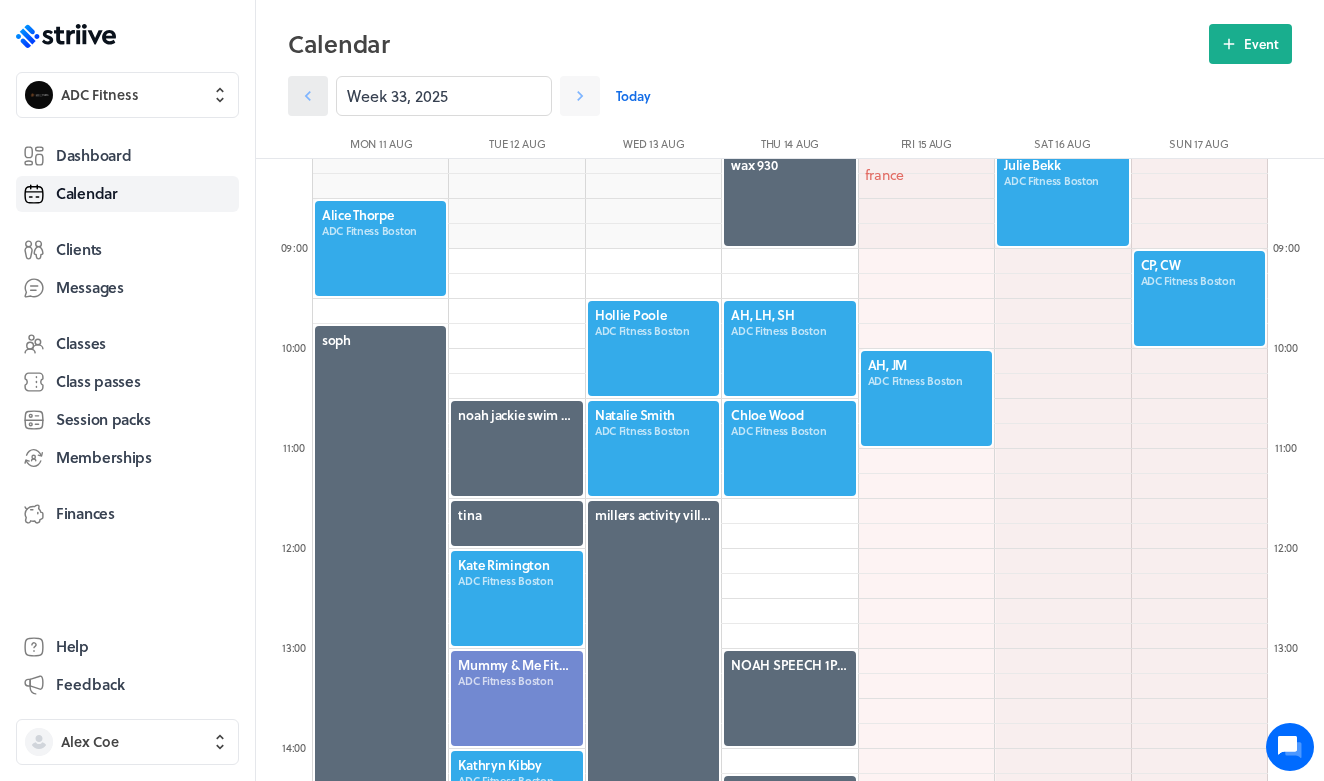 click 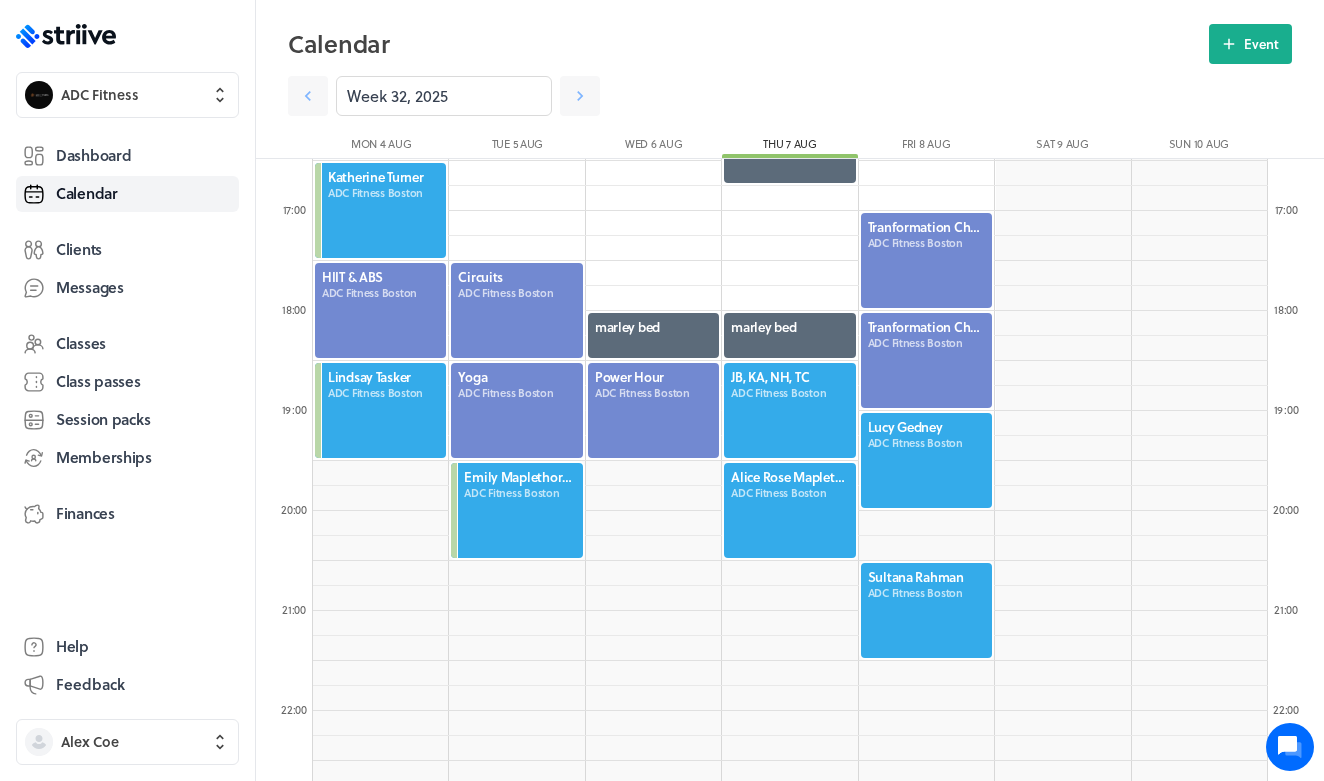 scroll, scrollTop: 1643, scrollLeft: 0, axis: vertical 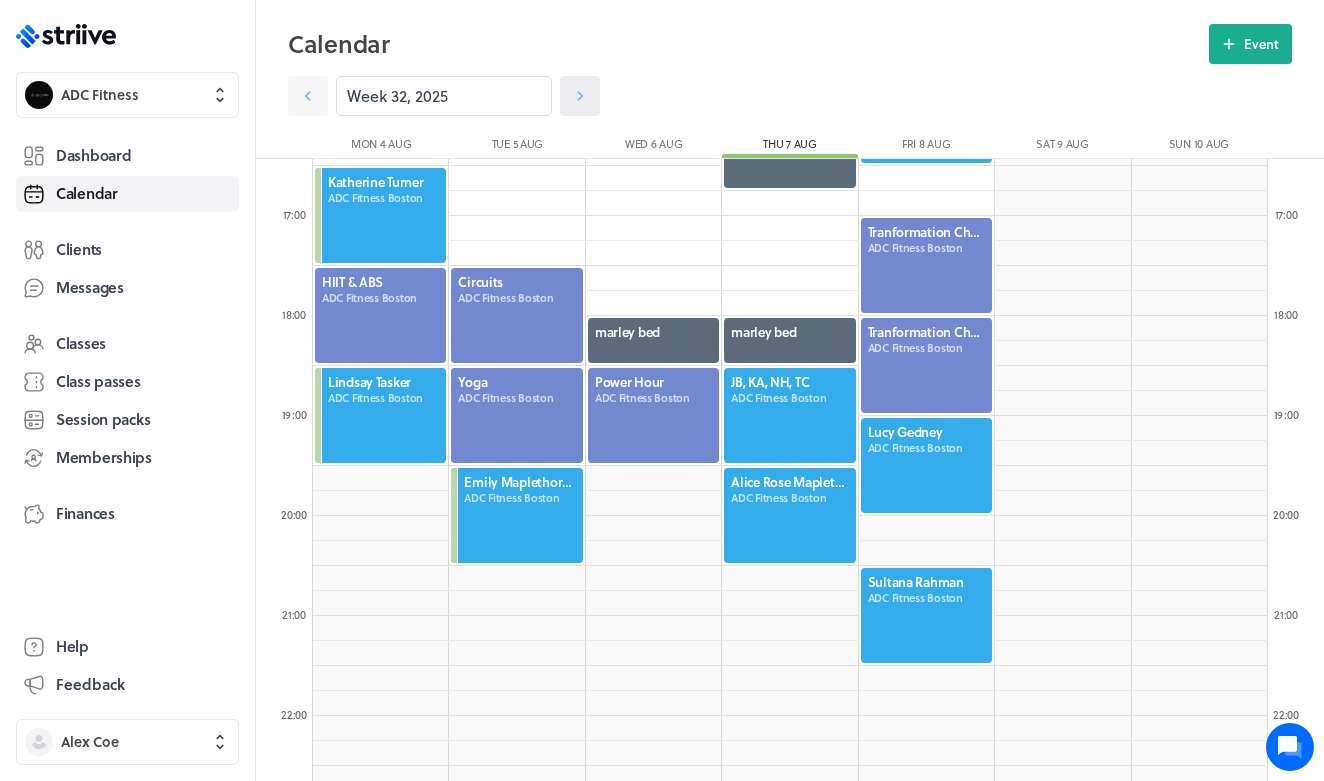 click 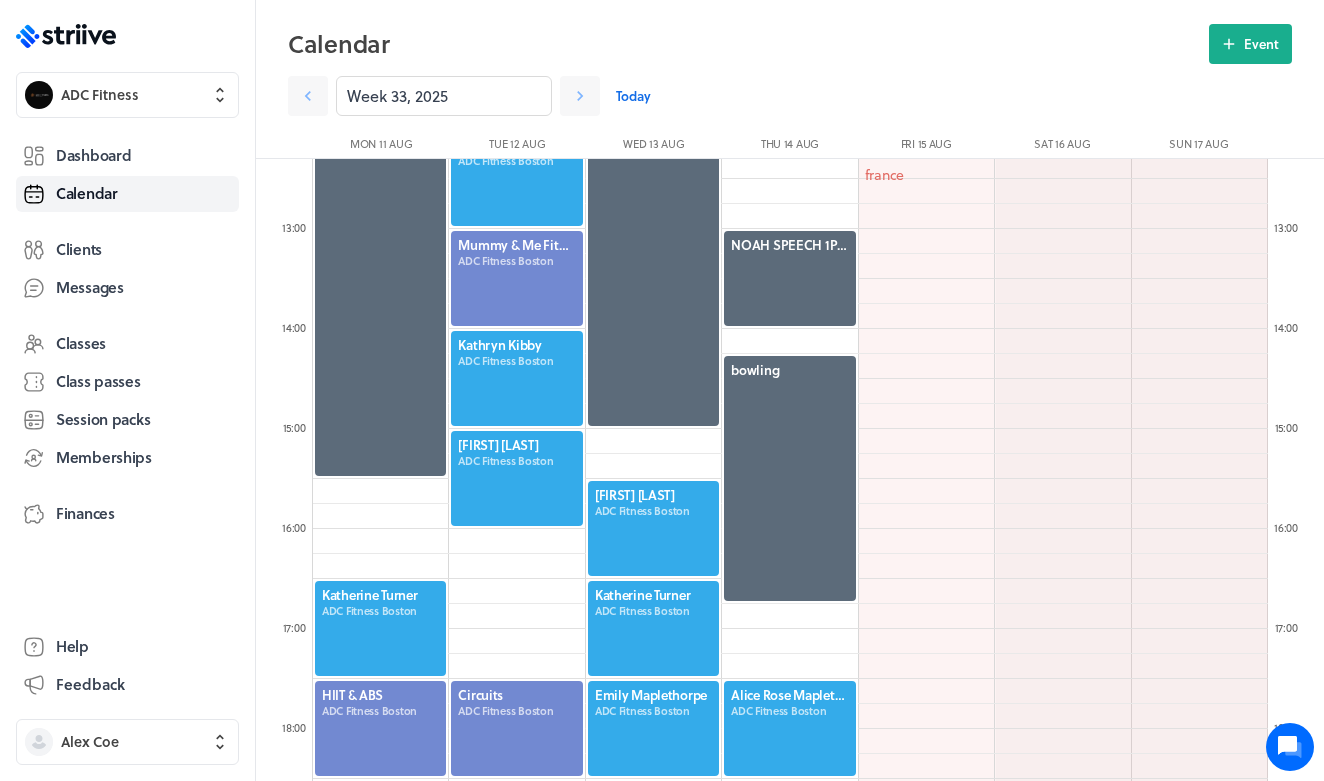 scroll, scrollTop: 1131, scrollLeft: 0, axis: vertical 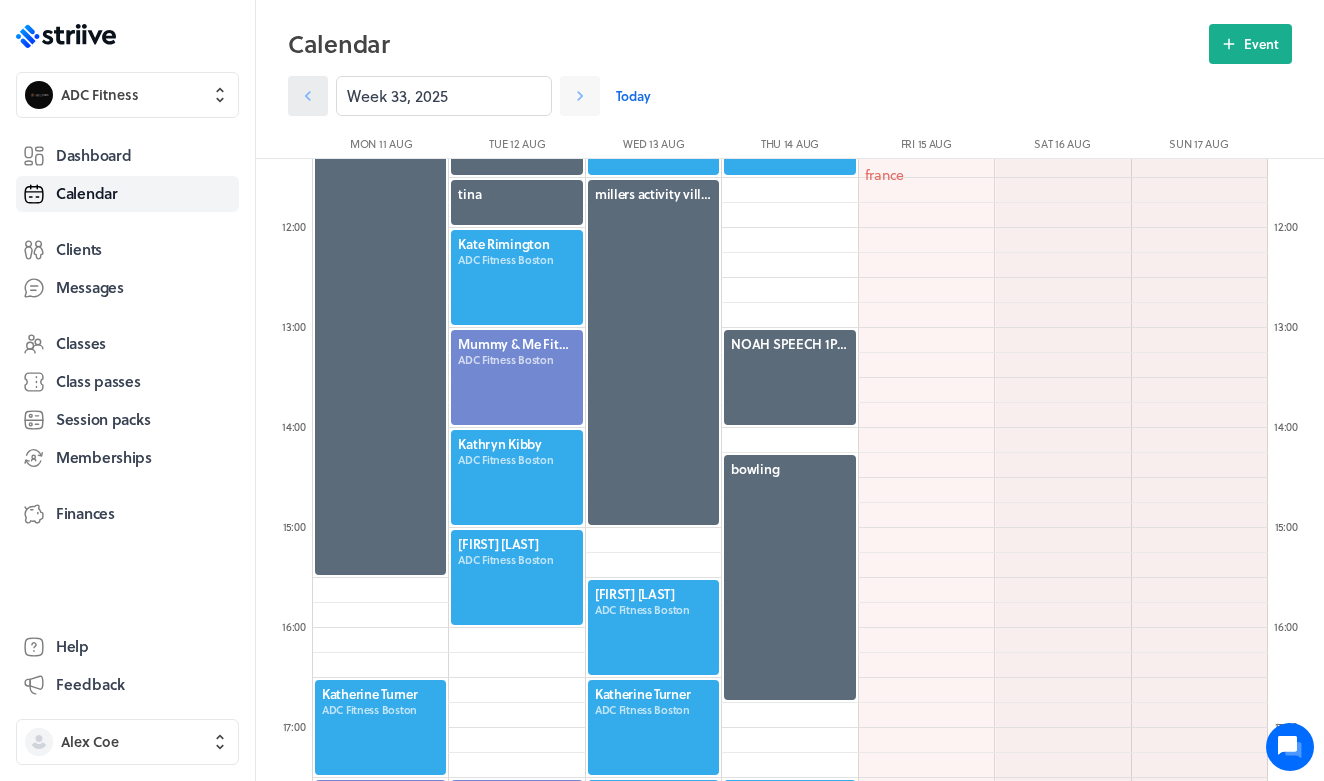 click 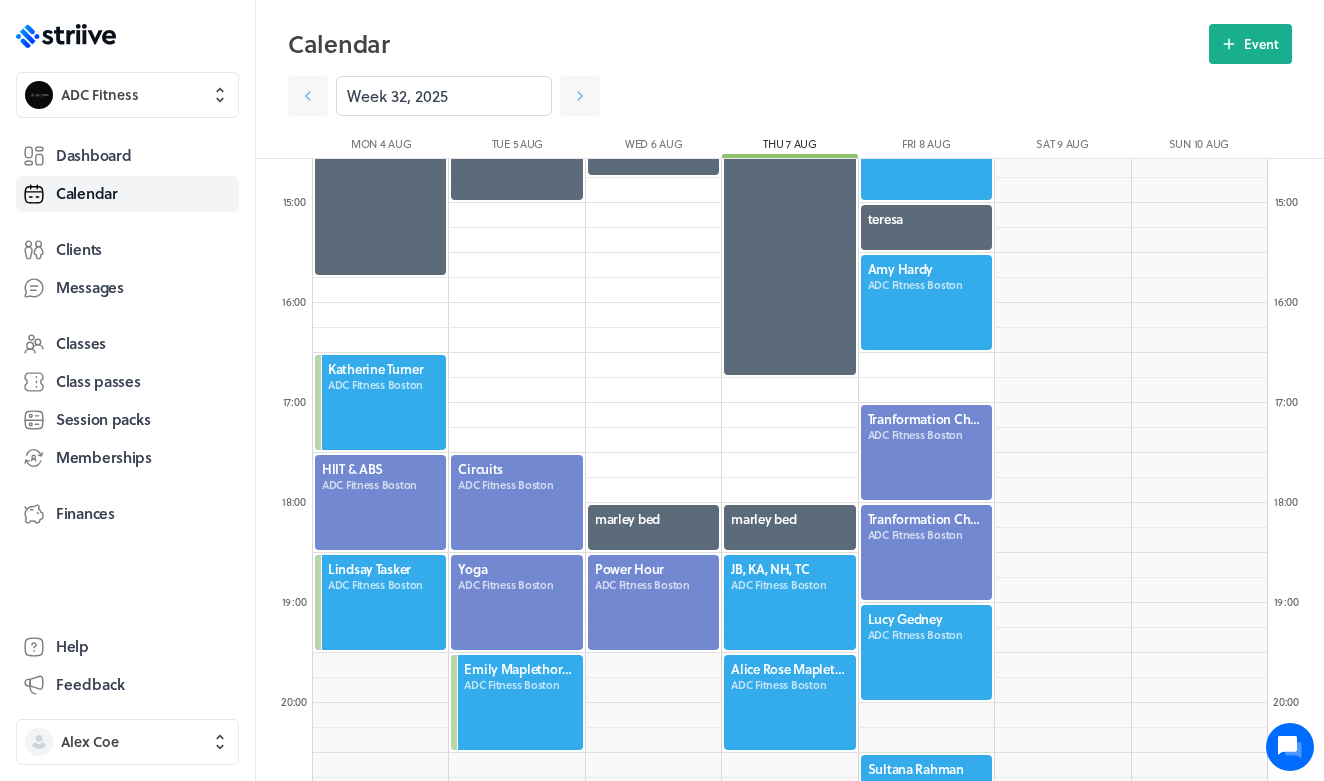 scroll, scrollTop: 1457, scrollLeft: 0, axis: vertical 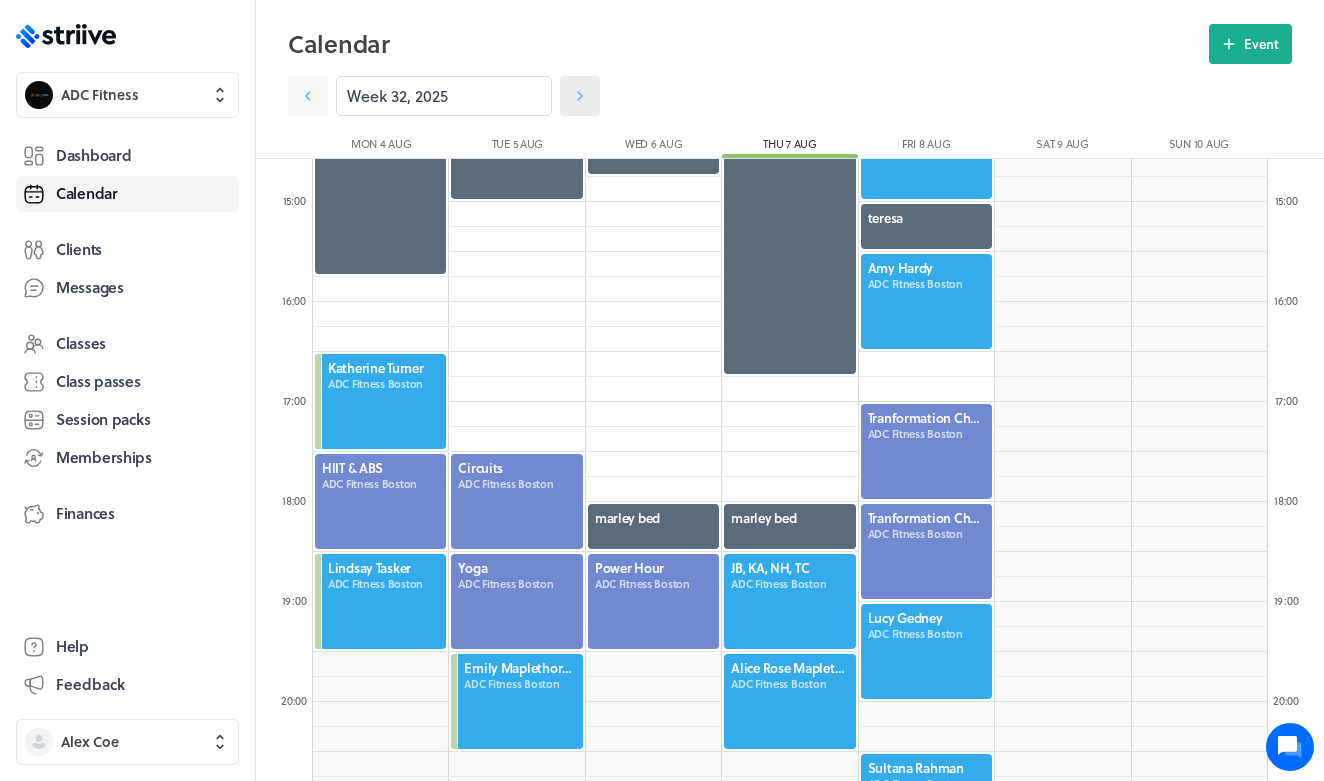 click 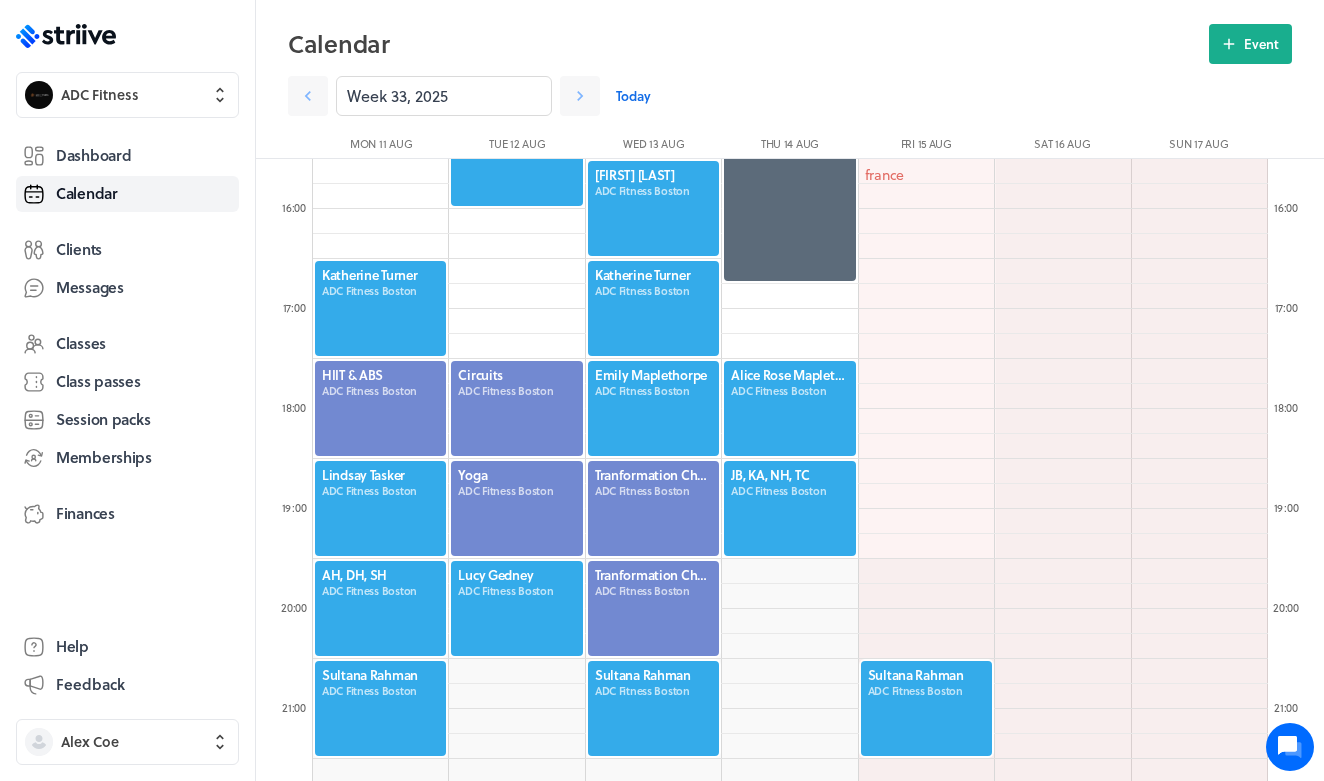 scroll, scrollTop: 1589, scrollLeft: 0, axis: vertical 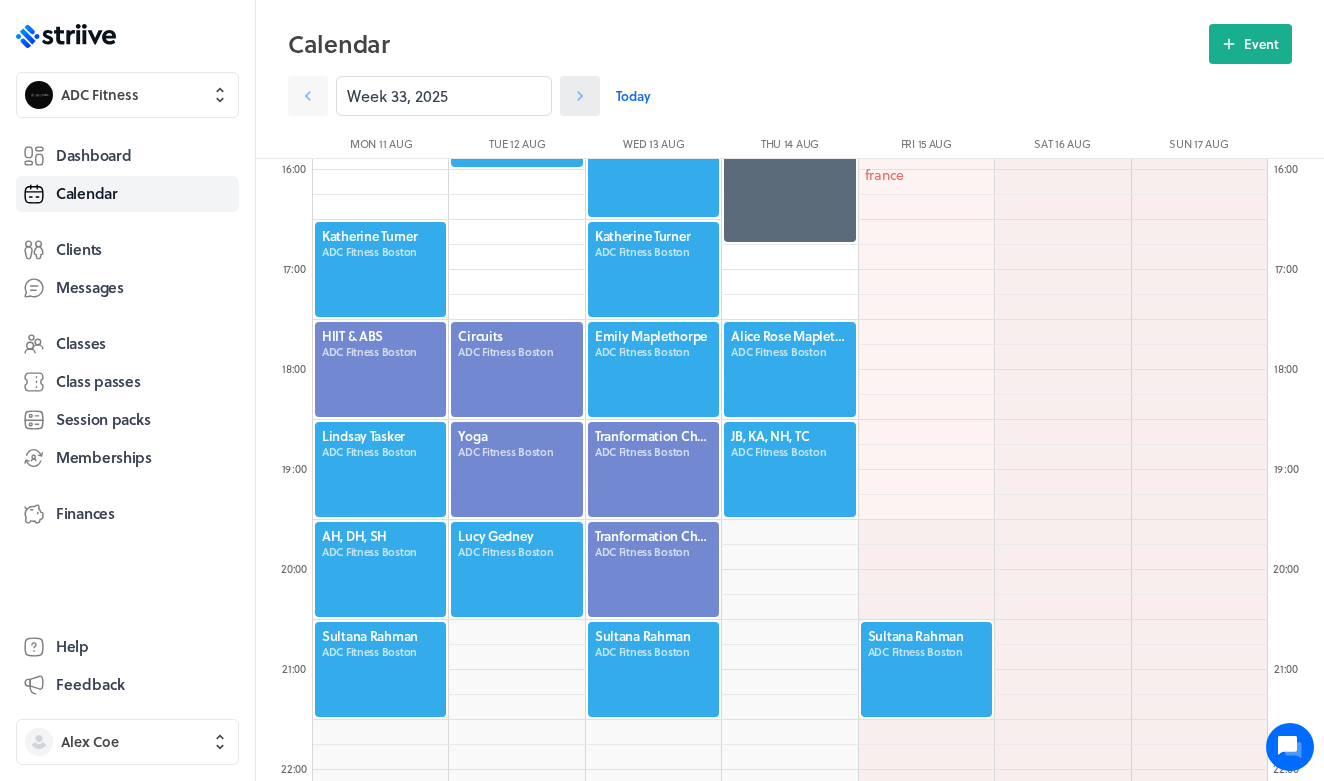 click 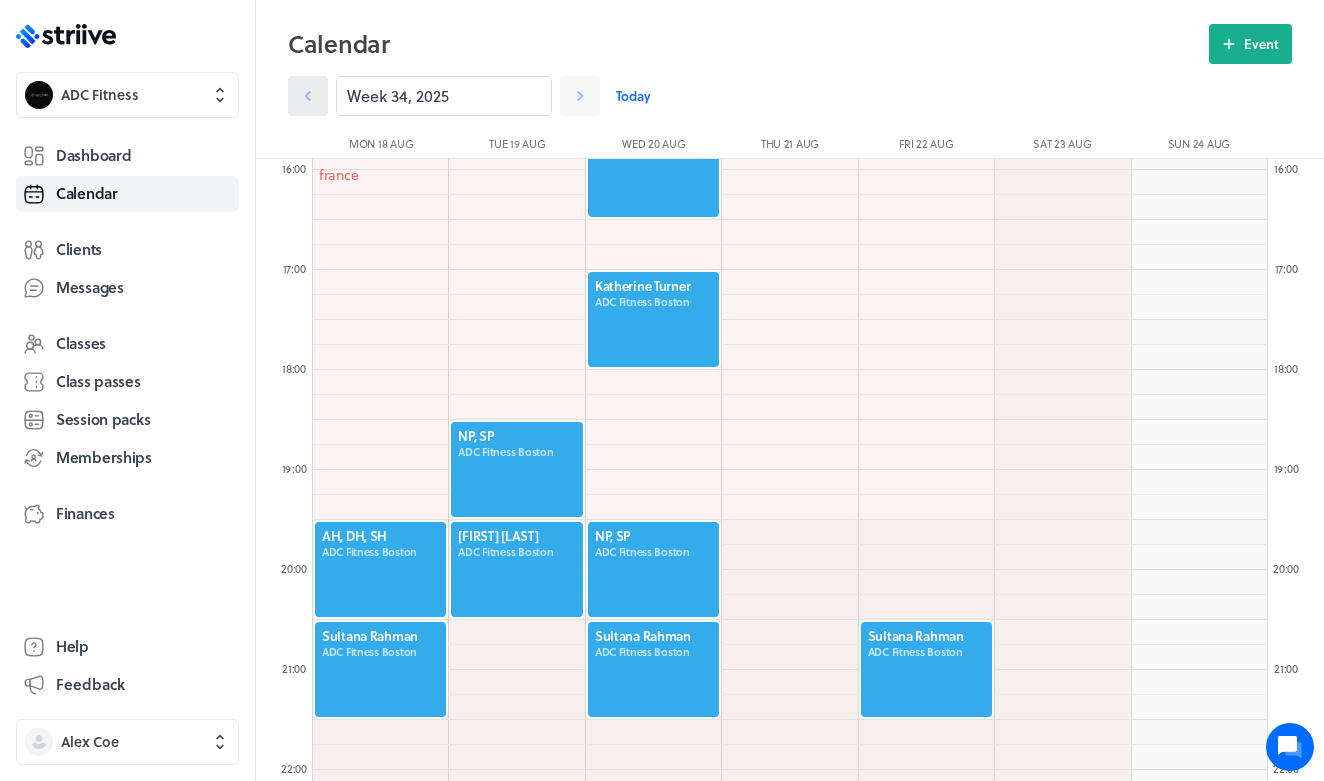 click 